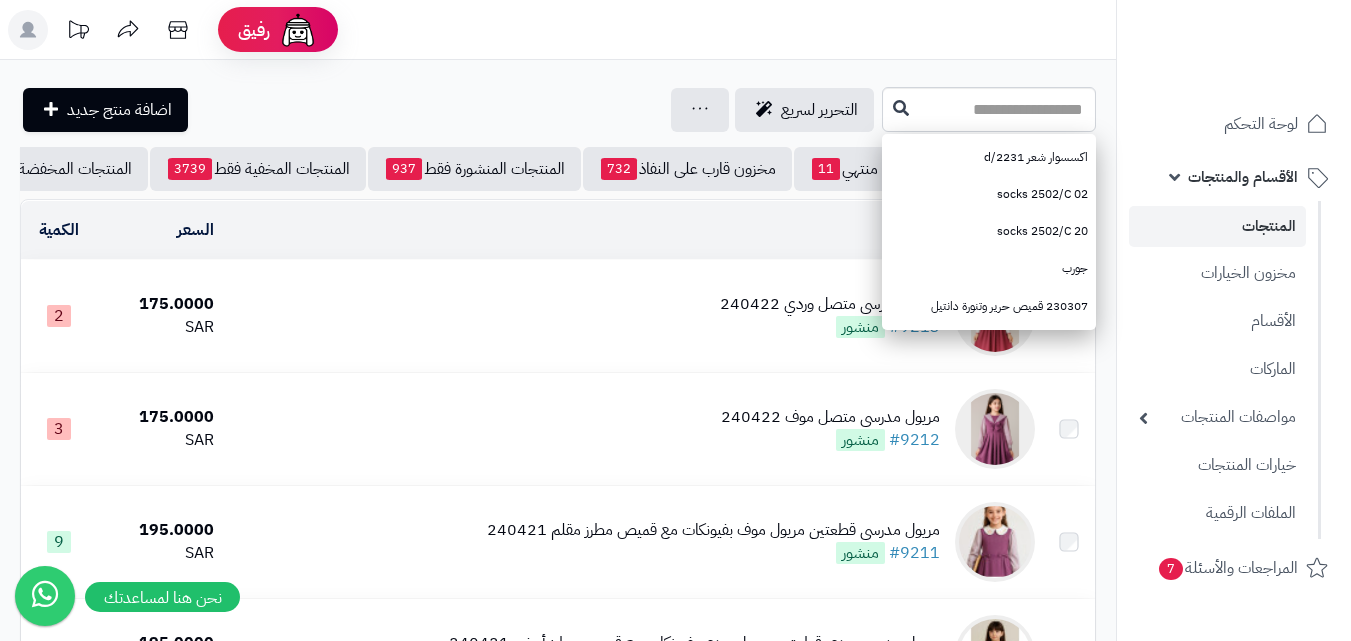 scroll, scrollTop: 0, scrollLeft: 0, axis: both 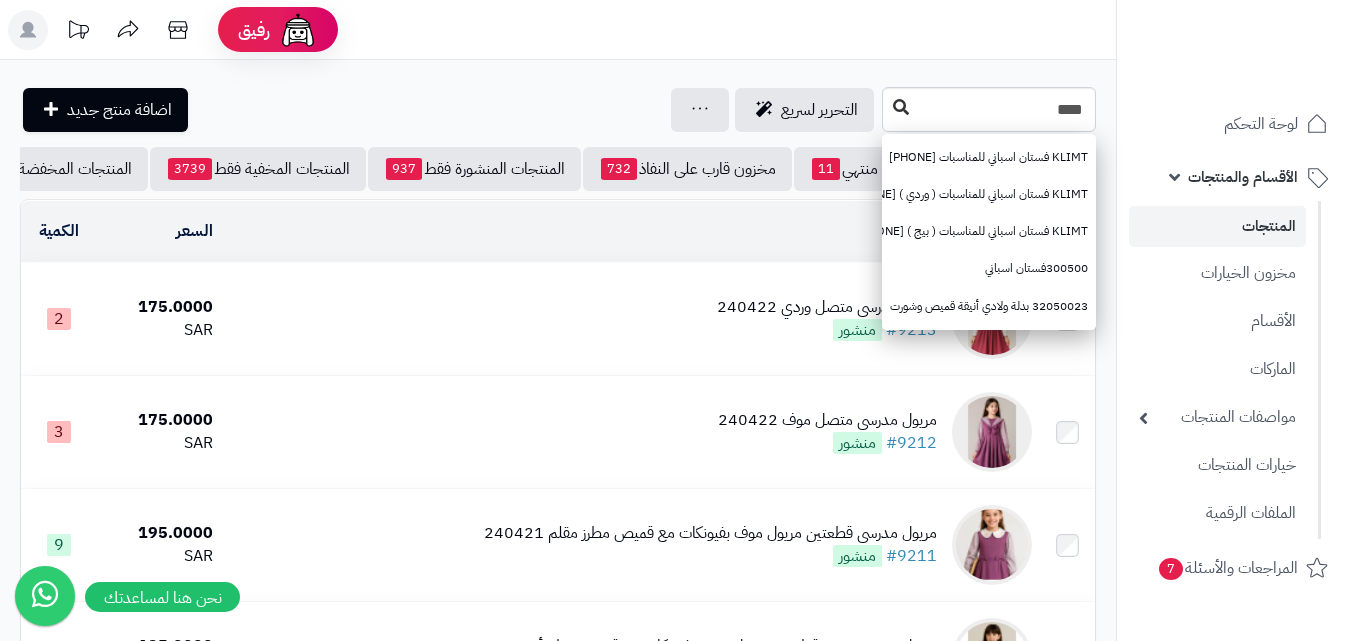 type on "****" 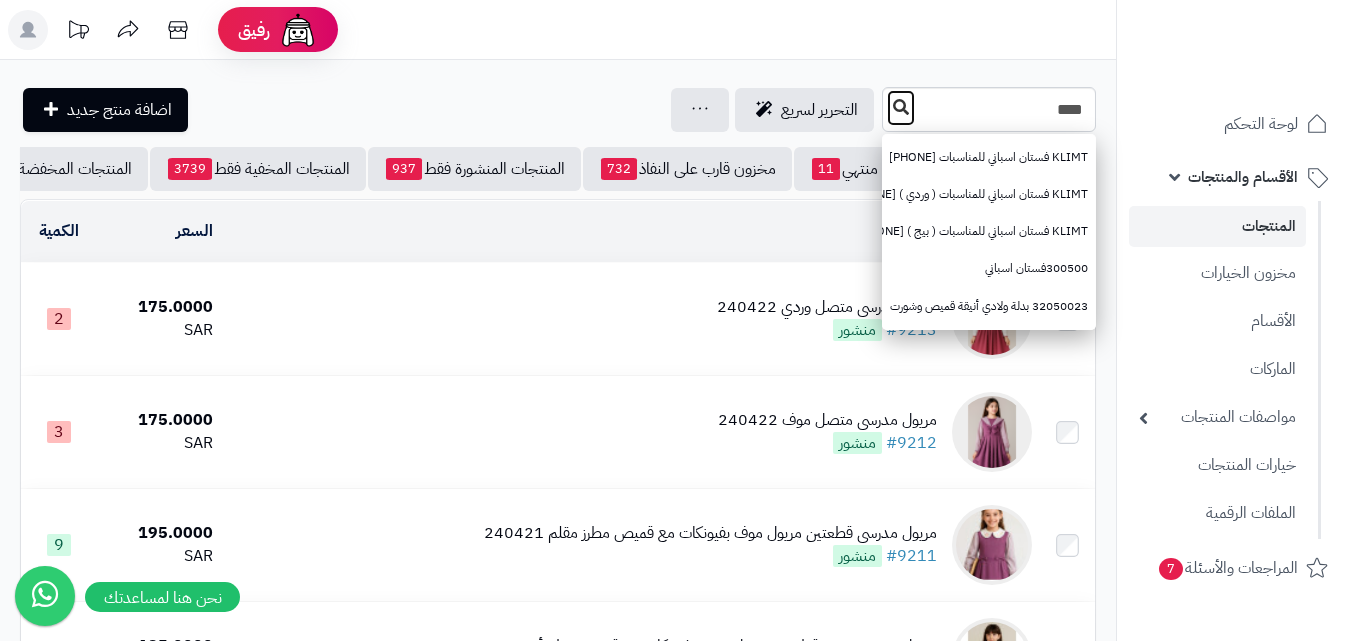 click at bounding box center (901, 107) 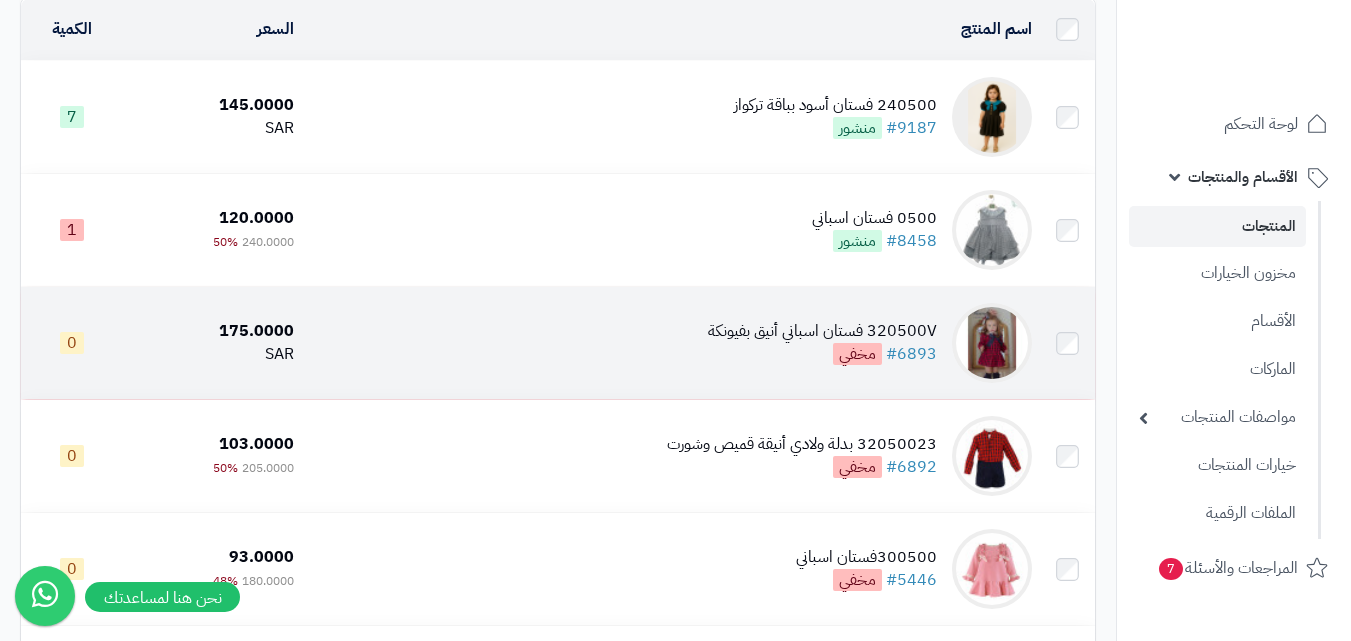 scroll, scrollTop: 200, scrollLeft: 0, axis: vertical 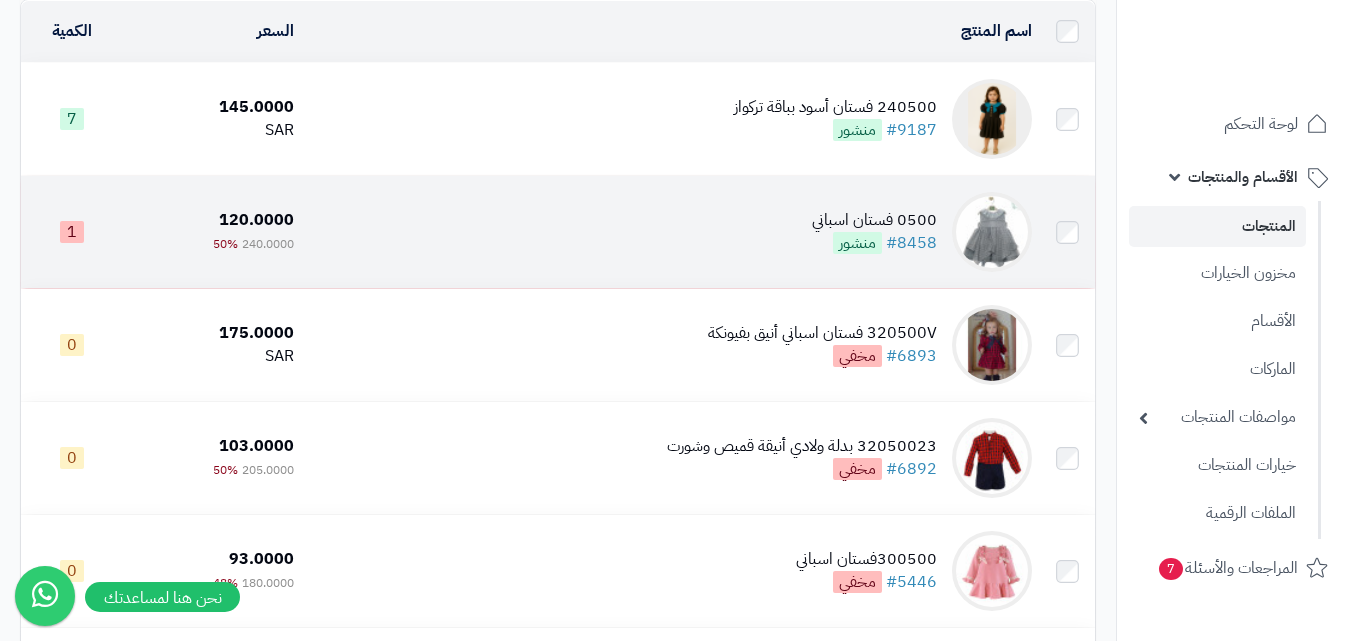click at bounding box center [992, 232] 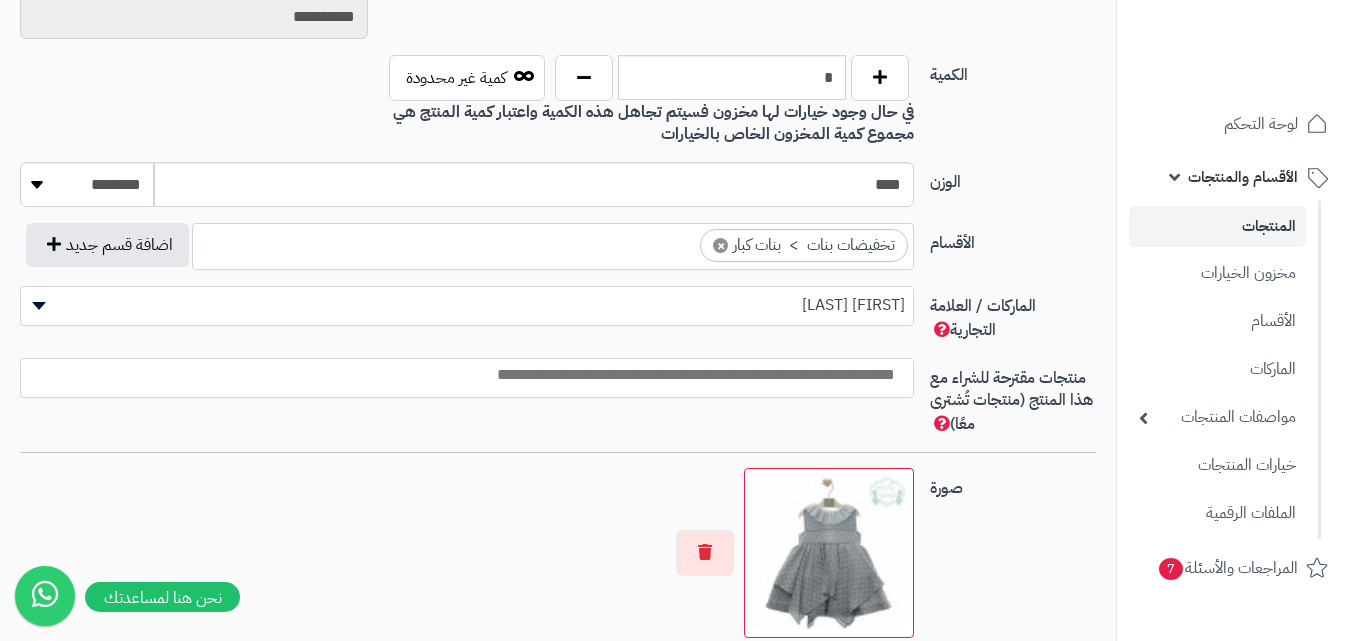 scroll, scrollTop: 971, scrollLeft: 0, axis: vertical 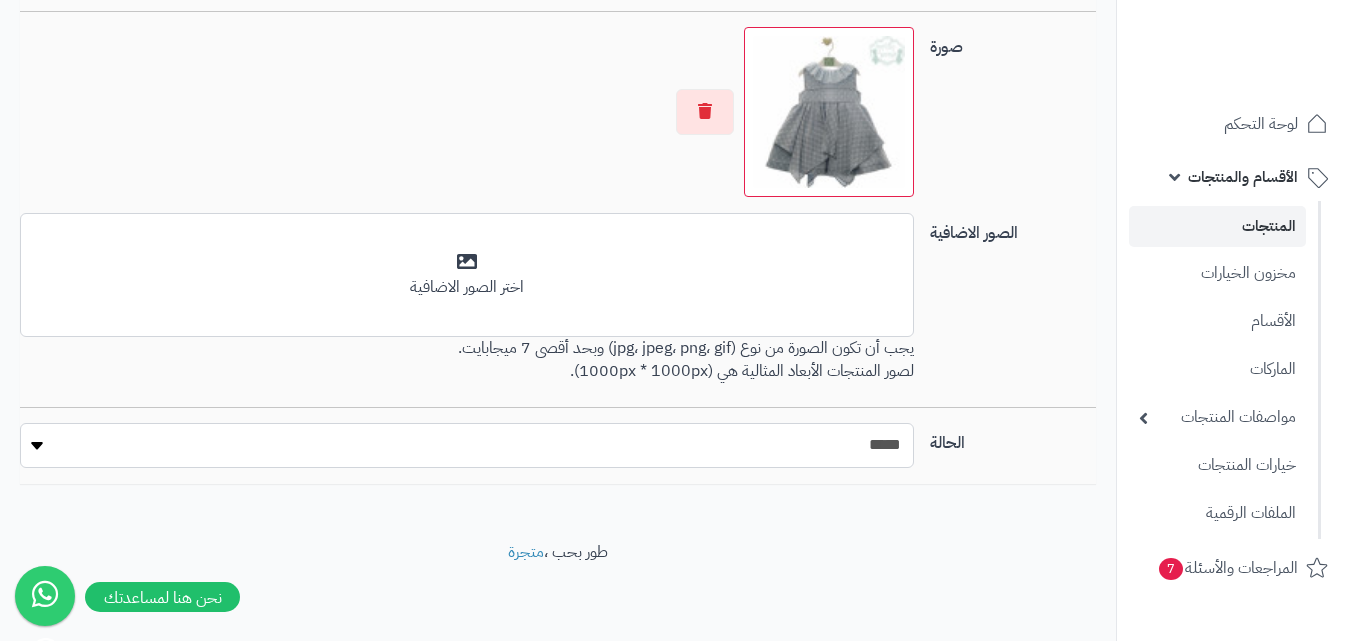 click on "***** ****" at bounding box center [467, 445] 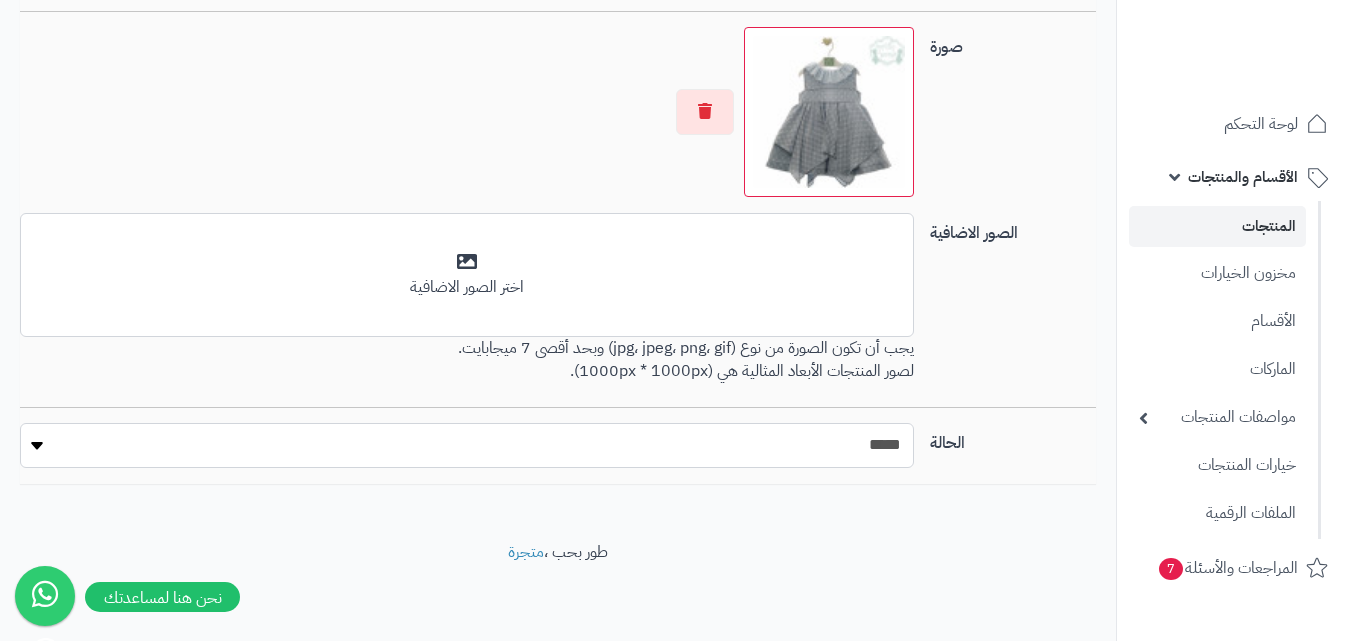 select on "*" 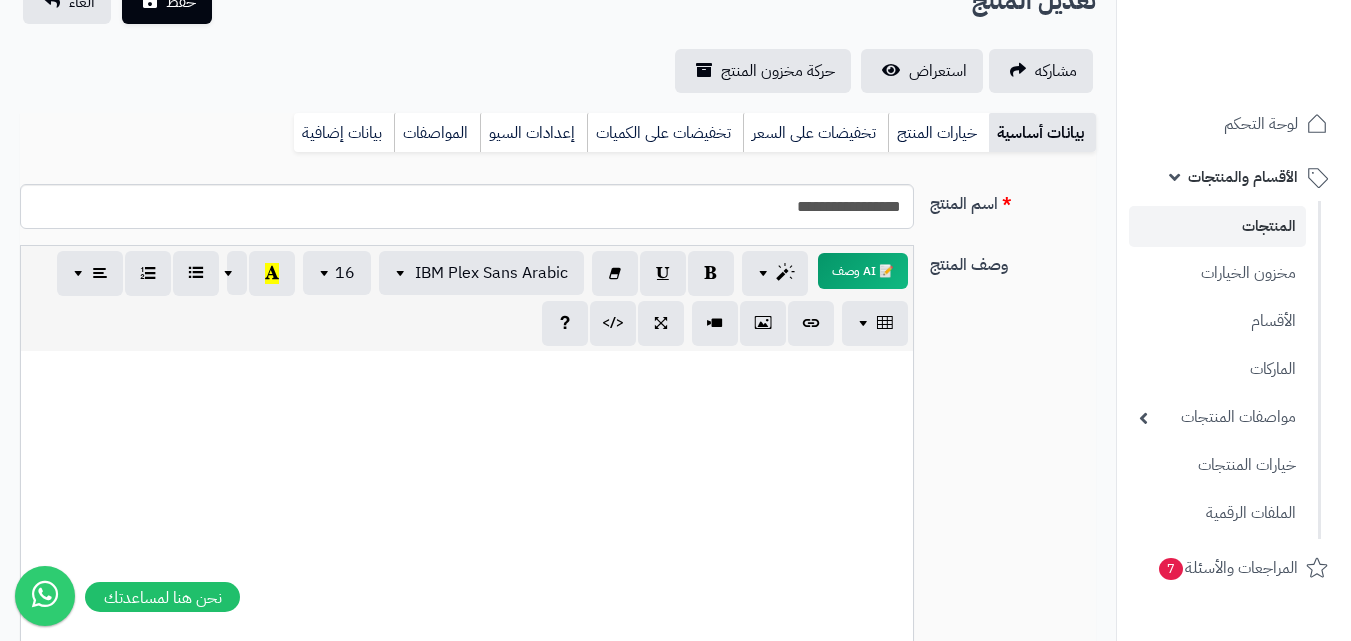 scroll, scrollTop: 12, scrollLeft: 0, axis: vertical 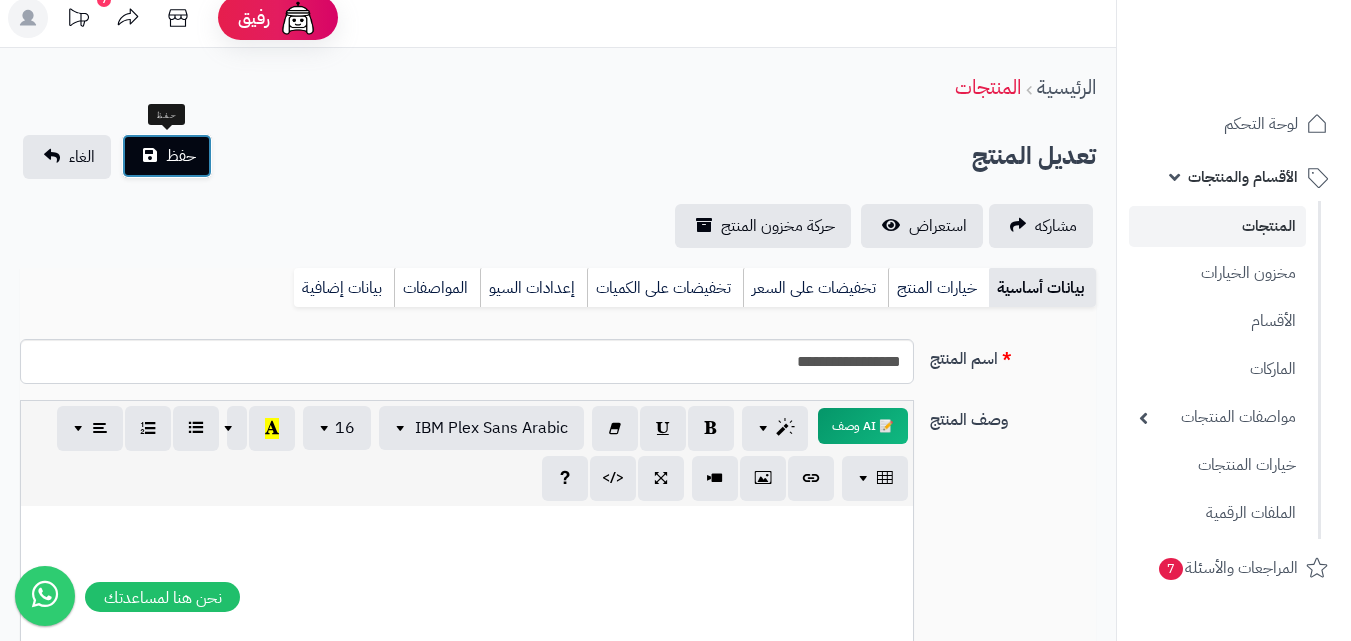 click on "حفظ" at bounding box center (167, 156) 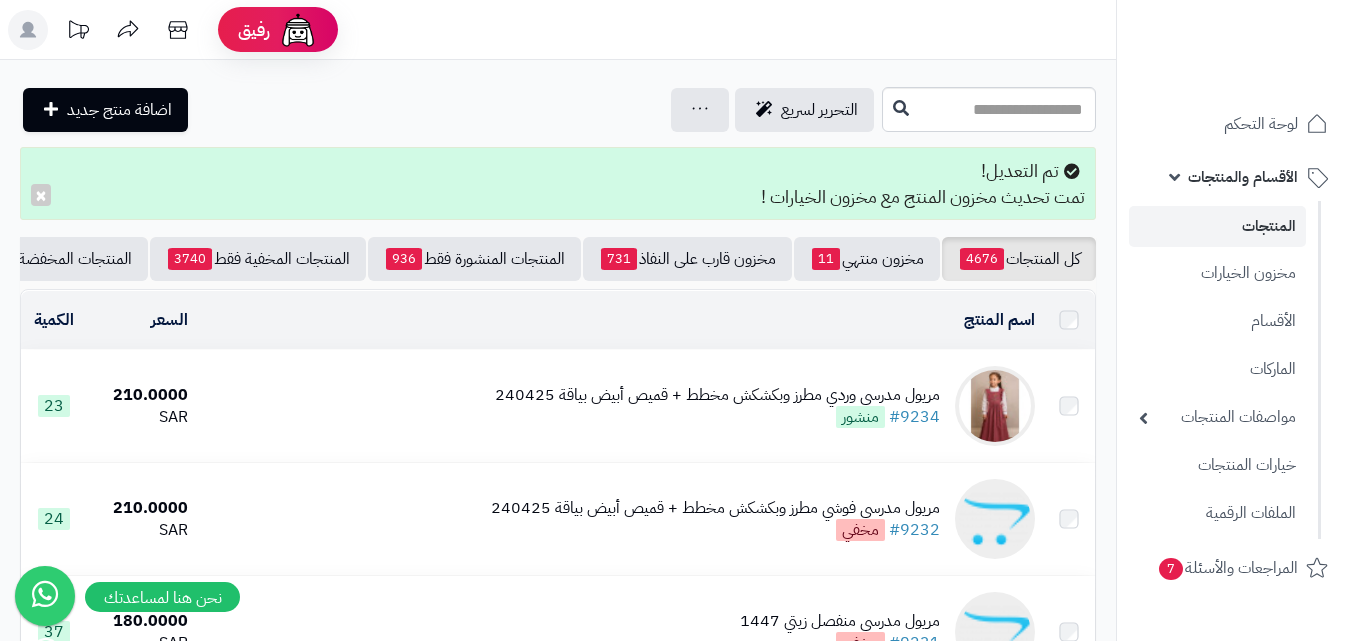 scroll, scrollTop: 0, scrollLeft: 0, axis: both 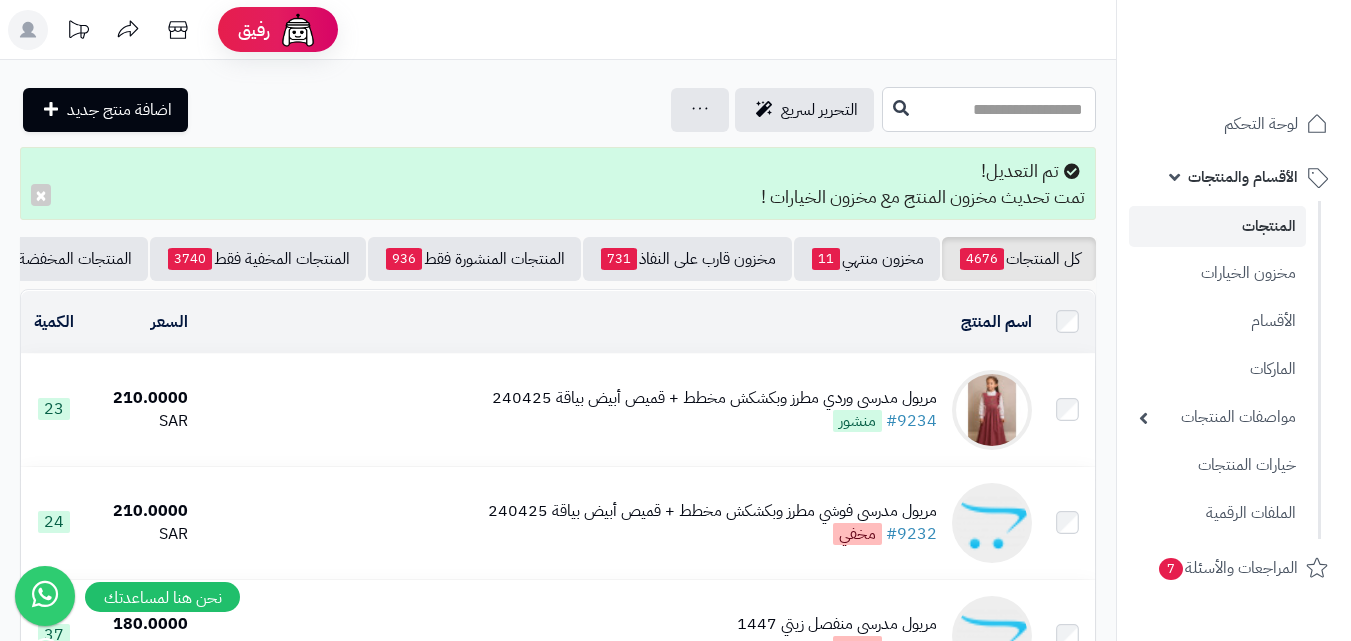 click at bounding box center (989, 109) 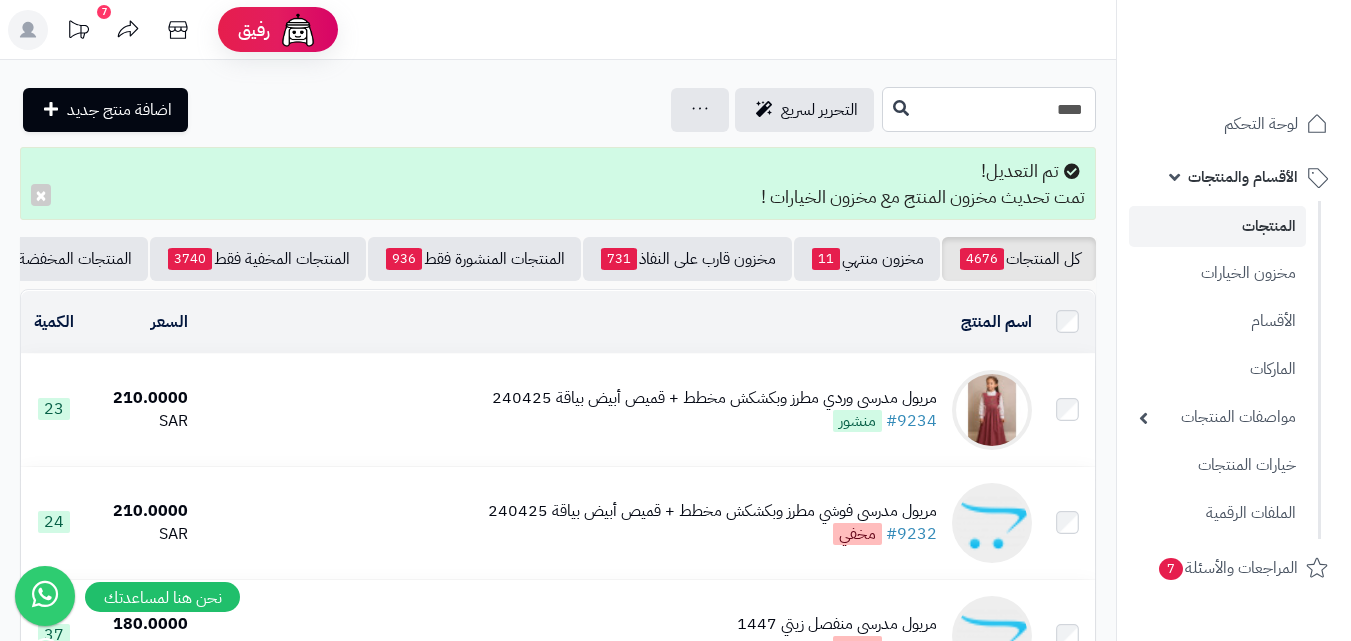 type on "****" 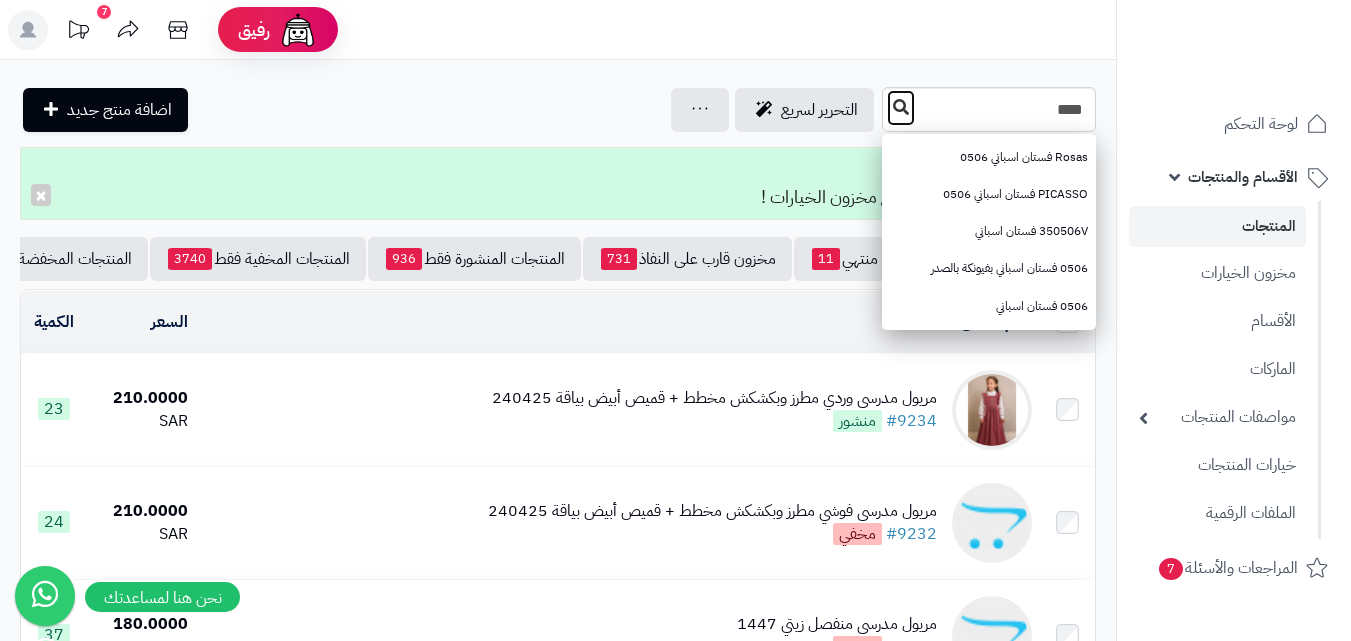 click at bounding box center [901, 108] 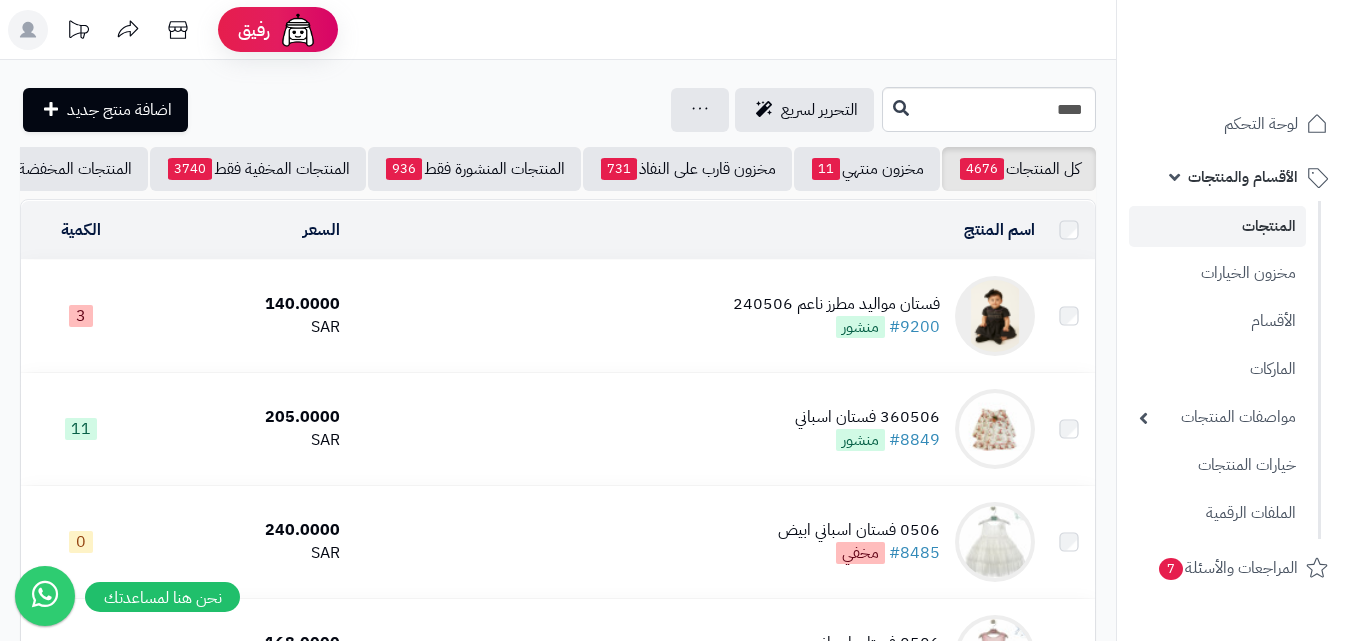 scroll, scrollTop: 0, scrollLeft: 0, axis: both 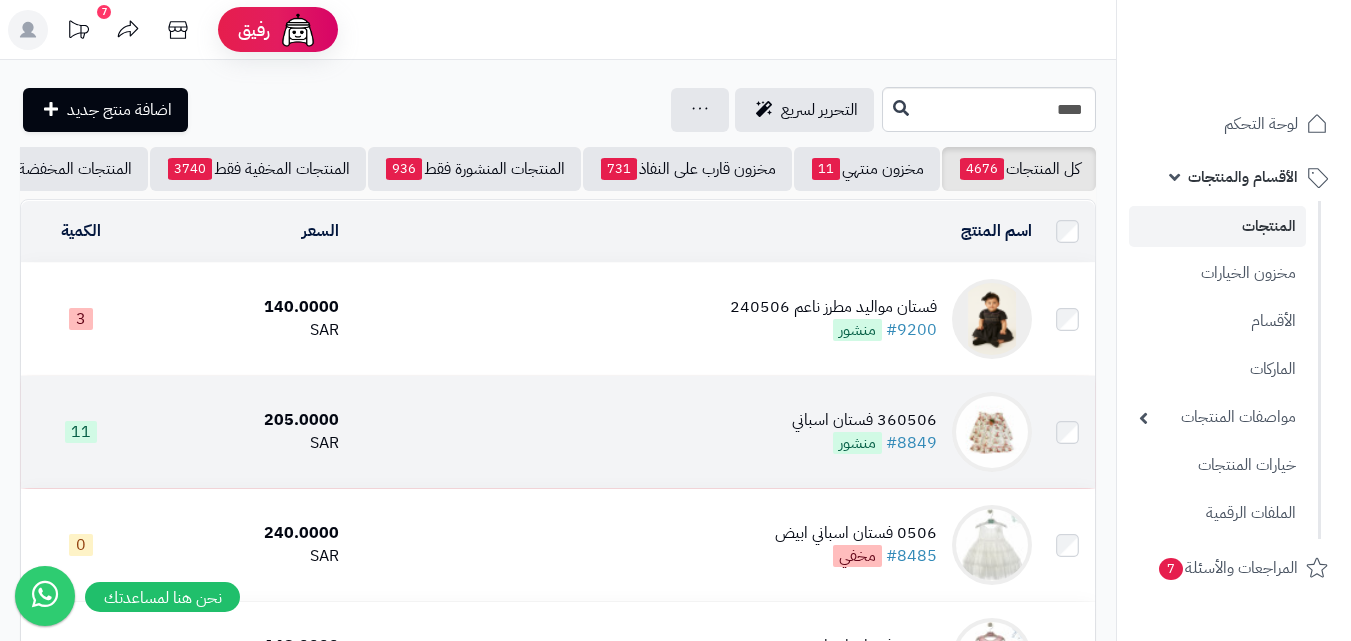 click at bounding box center (992, 432) 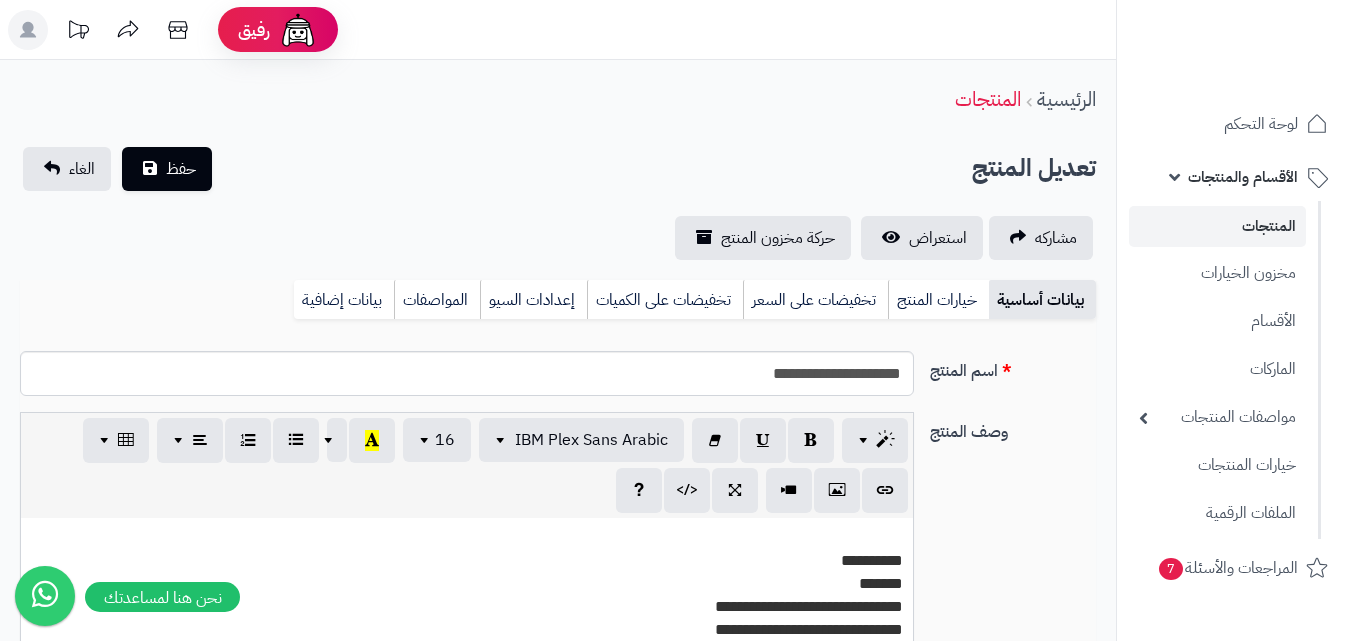 scroll, scrollTop: 0, scrollLeft: 0, axis: both 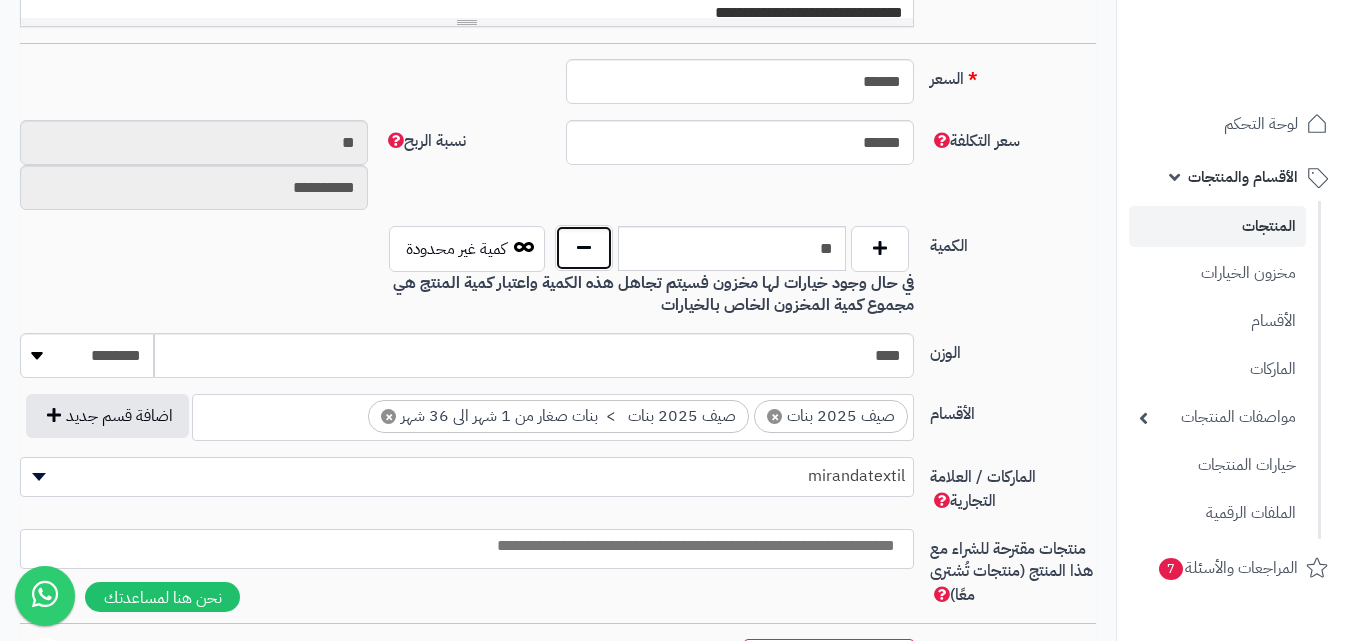 click at bounding box center (584, 248) 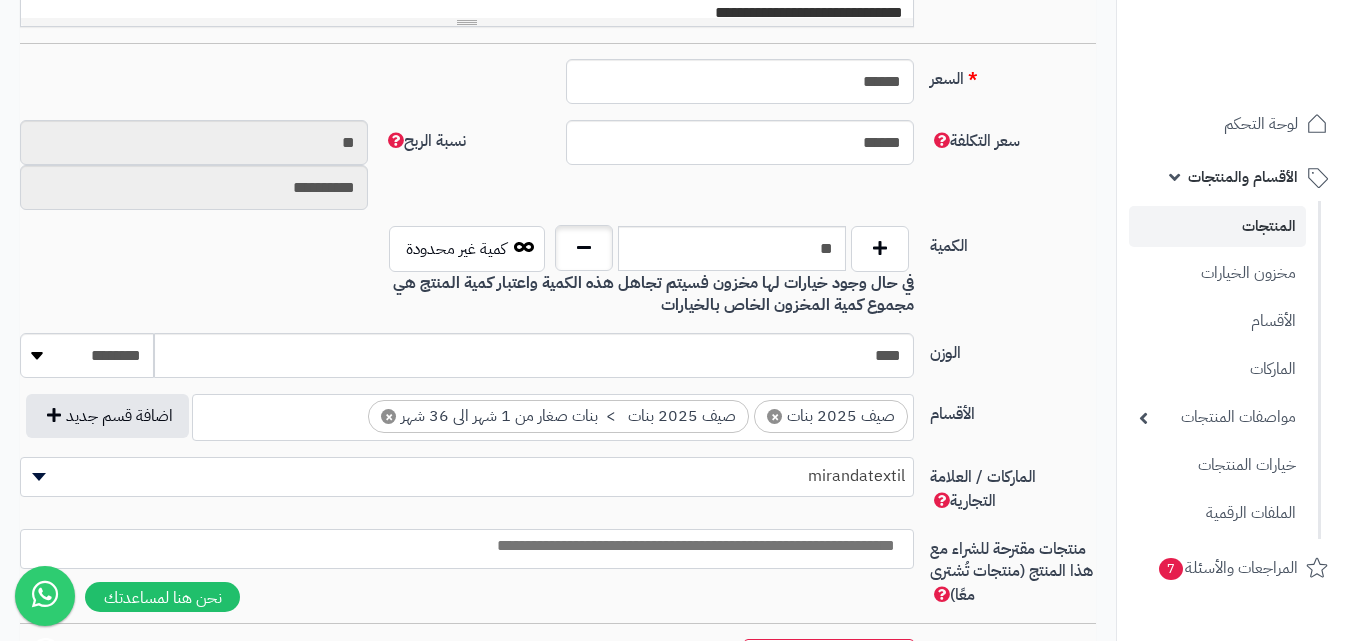 type on "**" 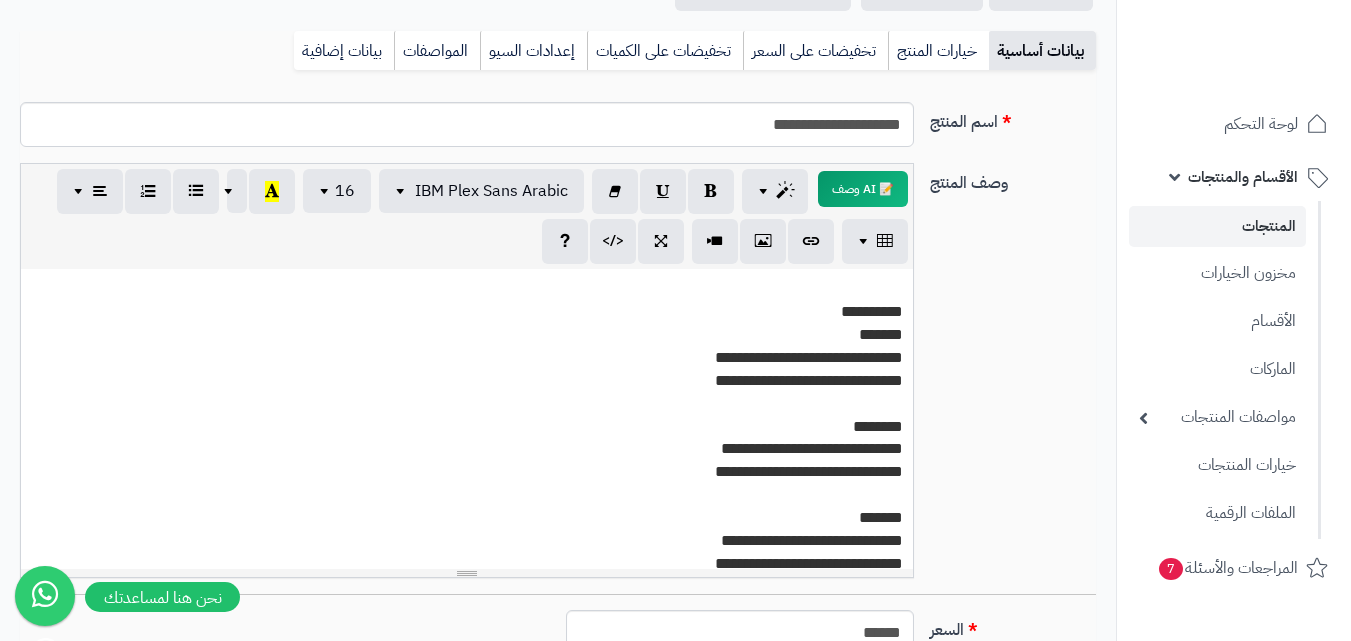 scroll, scrollTop: 0, scrollLeft: 0, axis: both 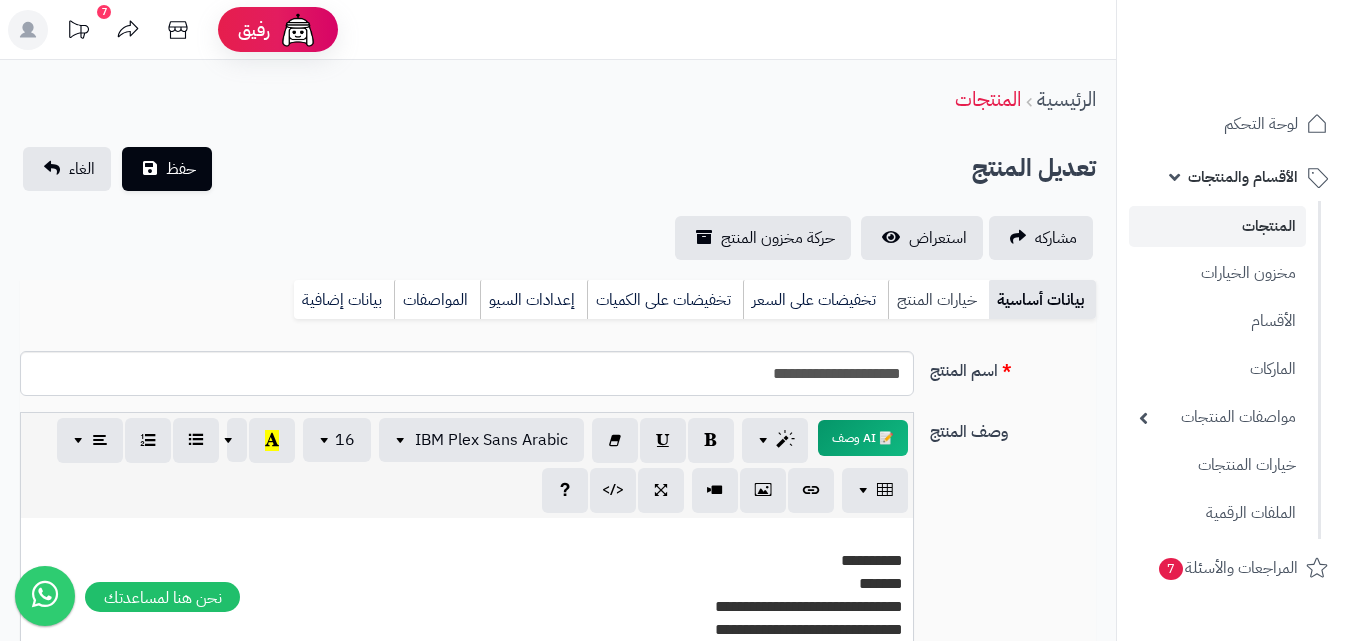 click on "خيارات المنتج" at bounding box center [938, 300] 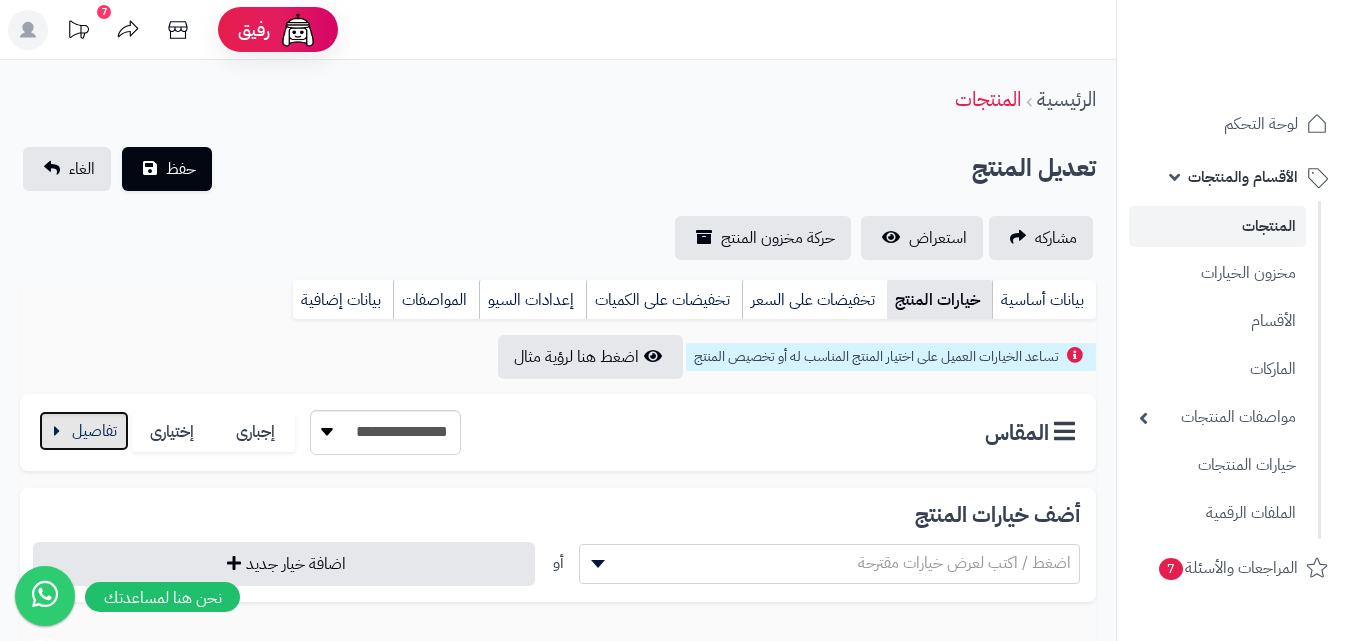 click at bounding box center (84, 431) 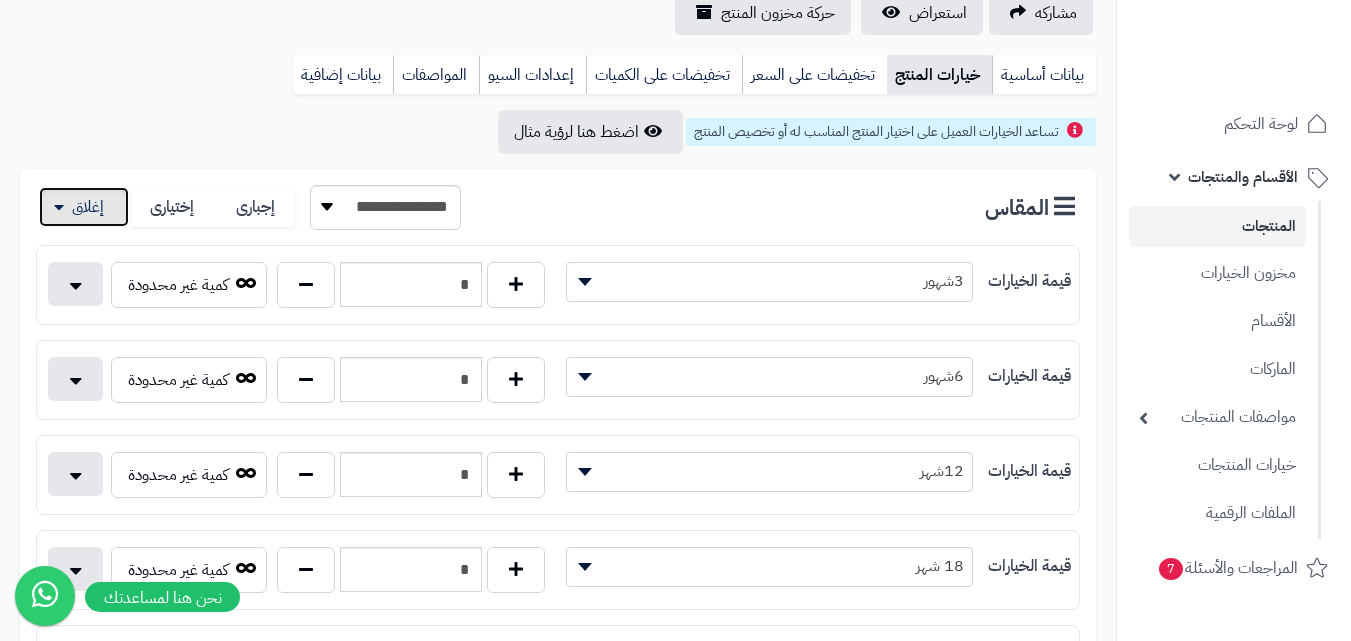 scroll, scrollTop: 300, scrollLeft: 0, axis: vertical 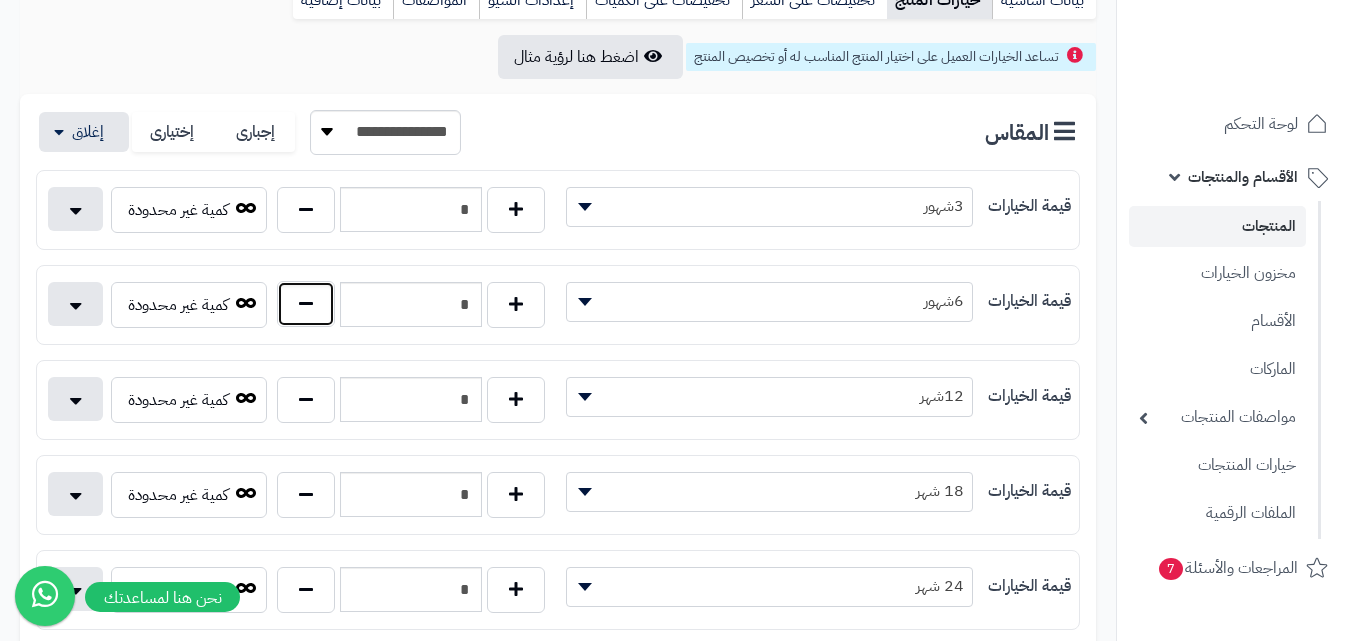 click at bounding box center [306, 304] 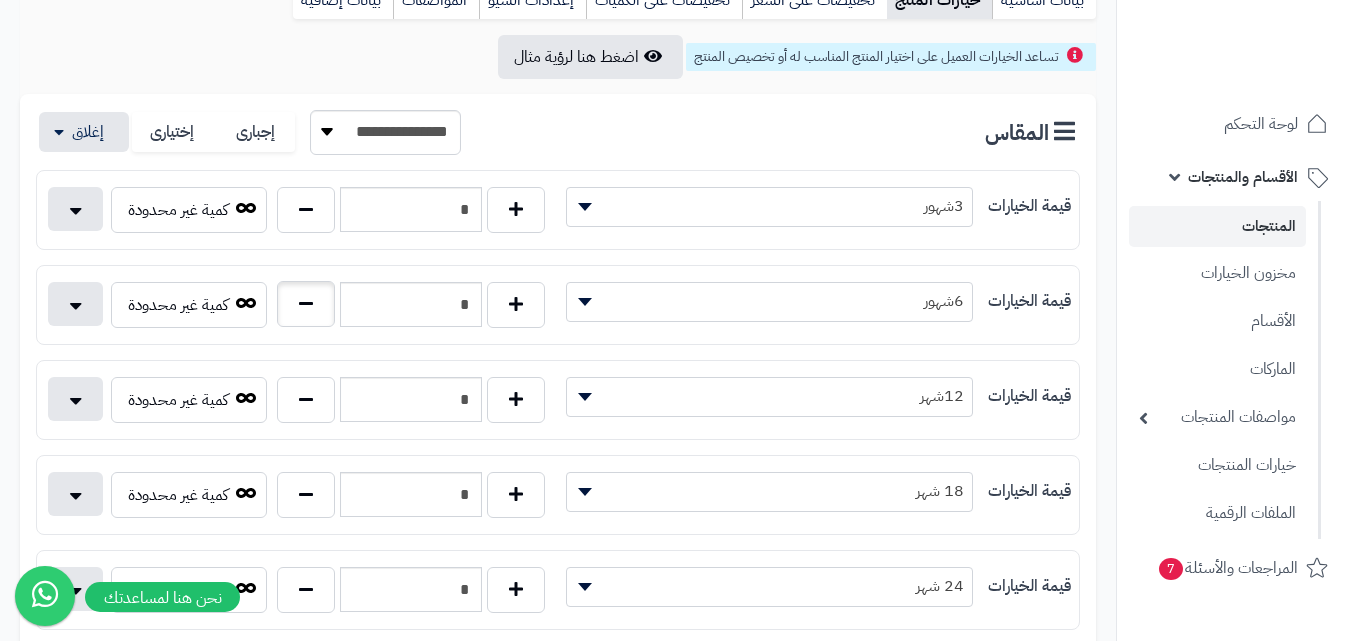 type on "*" 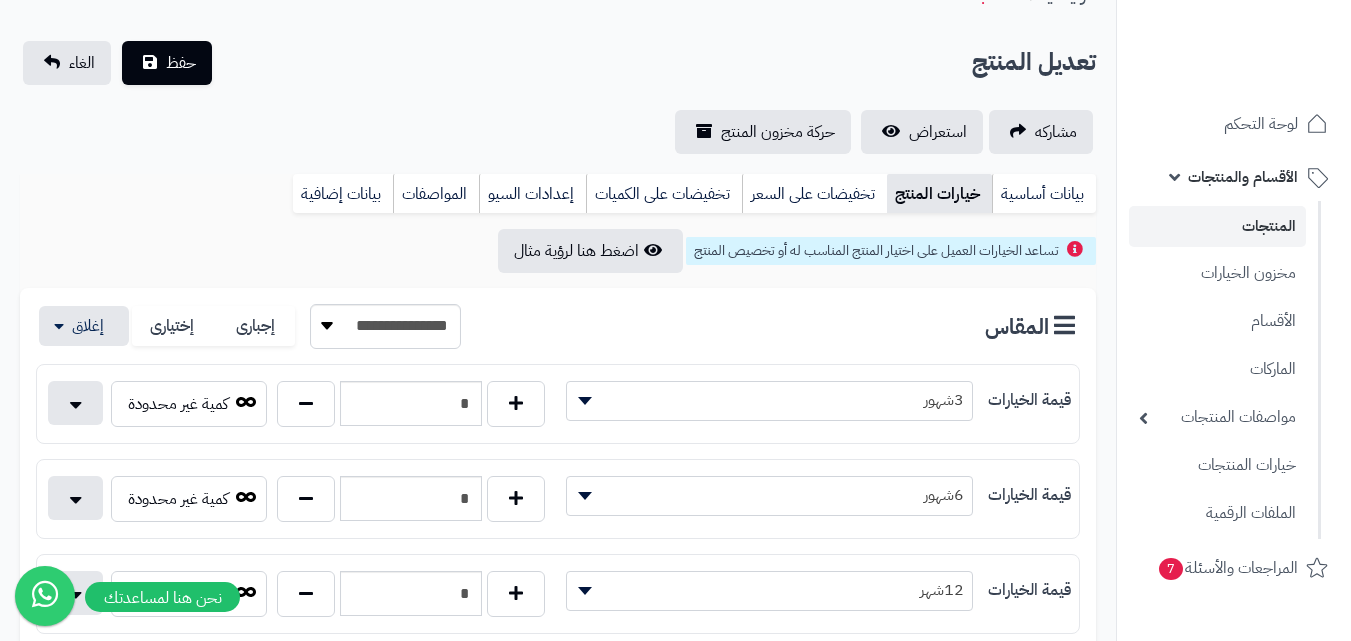 scroll, scrollTop: 0, scrollLeft: 0, axis: both 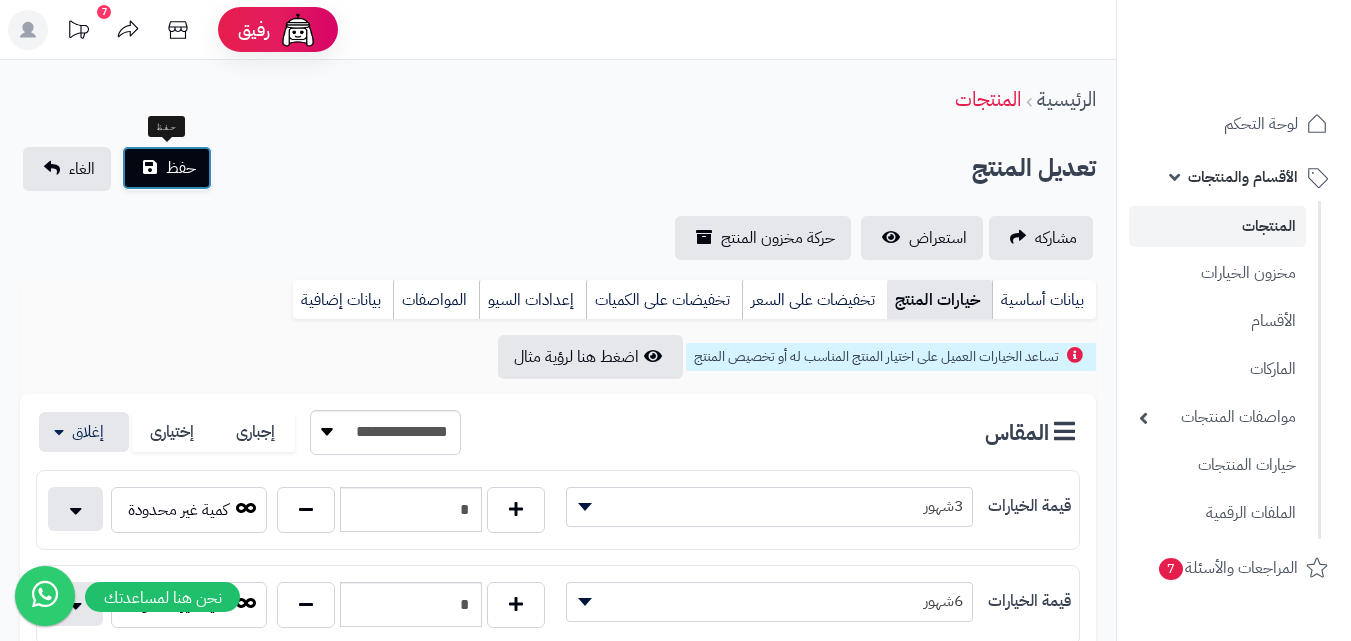 click on "حفظ" at bounding box center (167, 168) 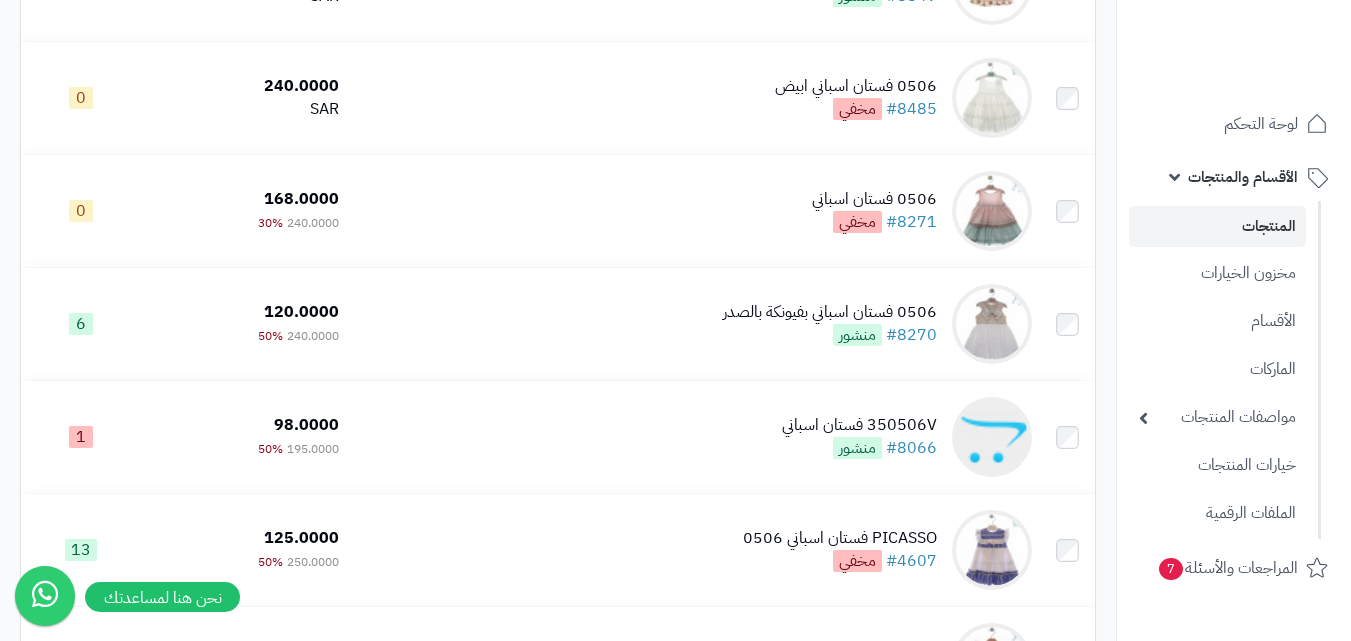 scroll, scrollTop: 500, scrollLeft: 0, axis: vertical 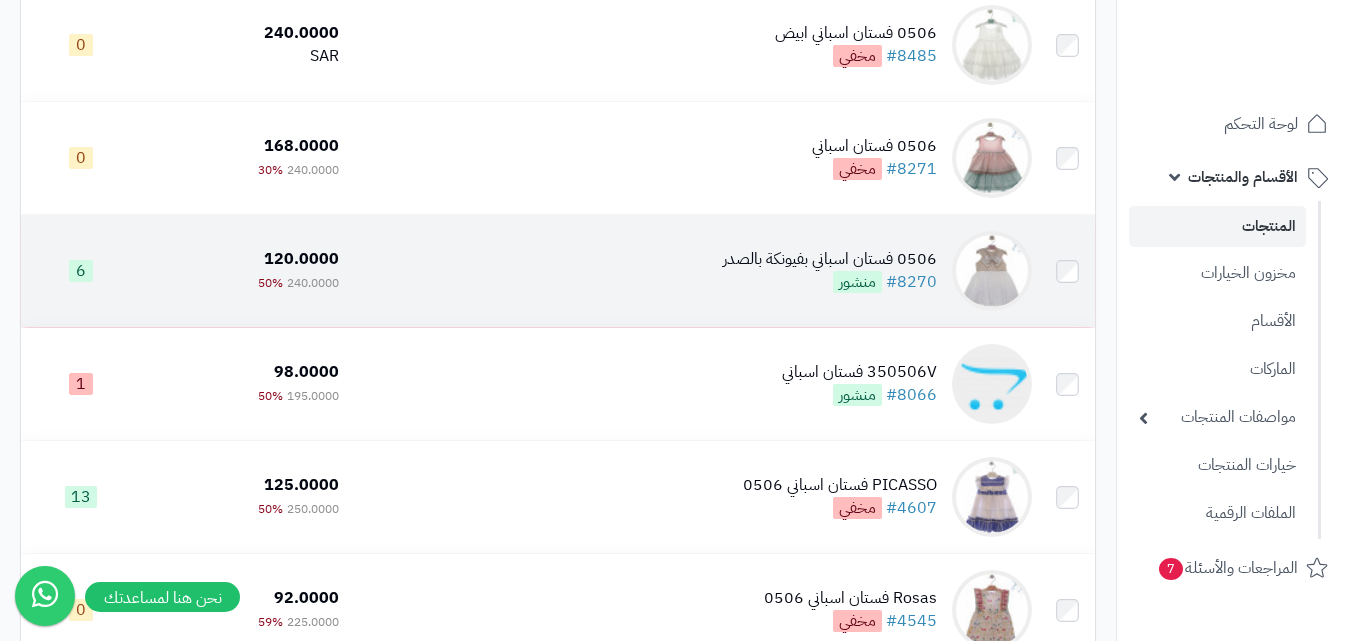 click at bounding box center [992, 271] 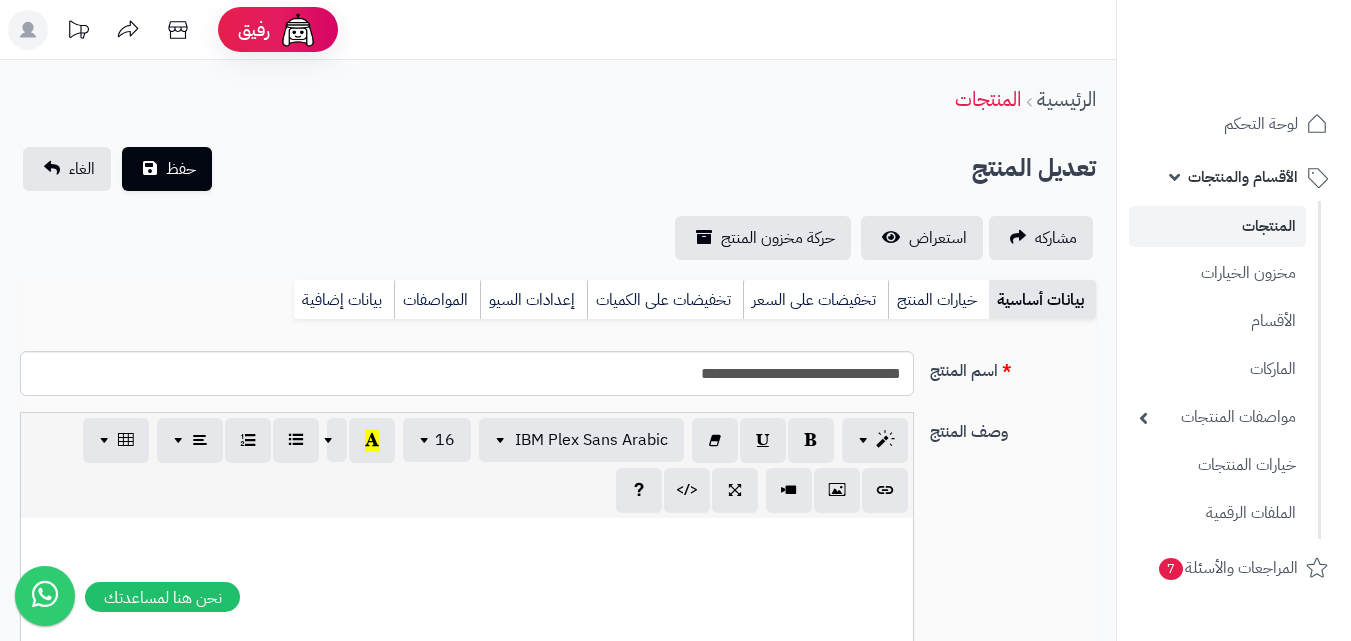 scroll, scrollTop: 0, scrollLeft: 0, axis: both 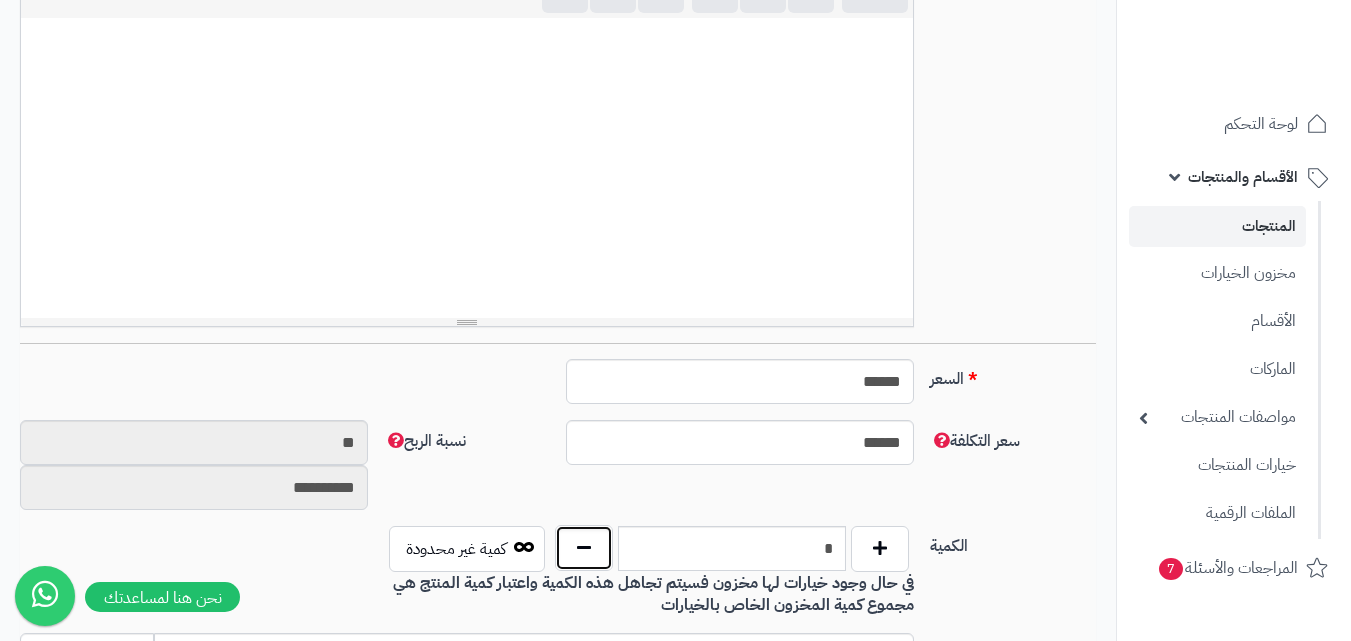 click at bounding box center [584, 548] 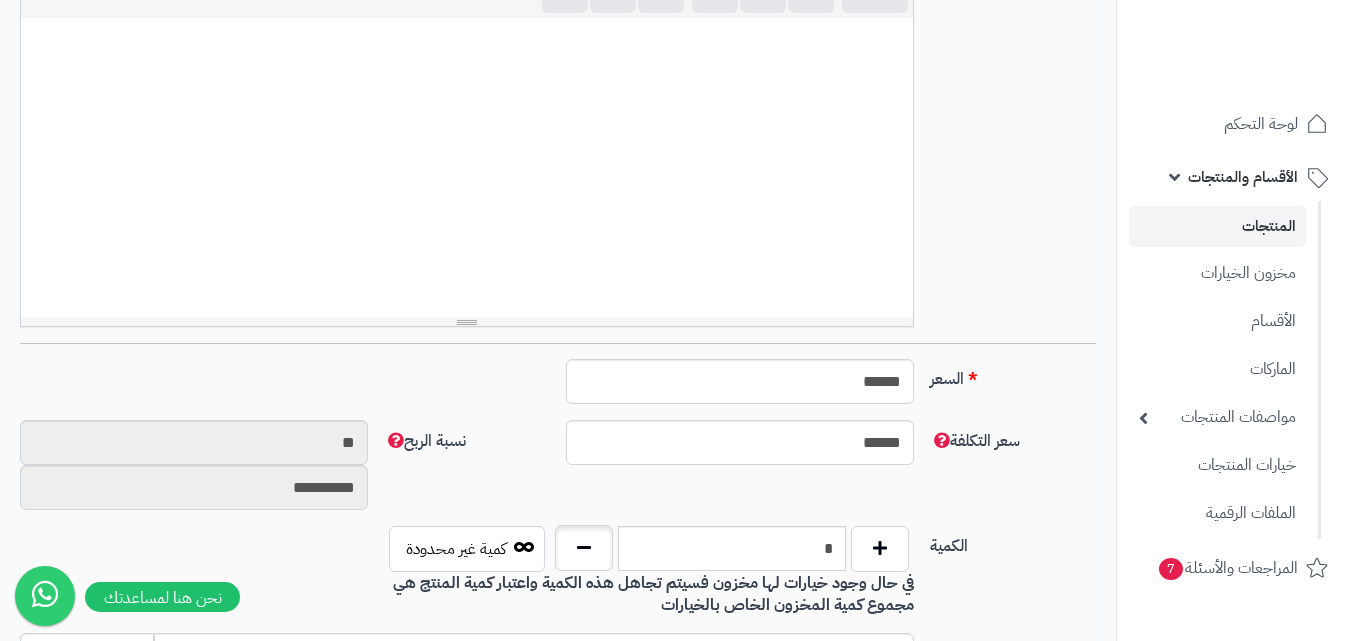 type on "*" 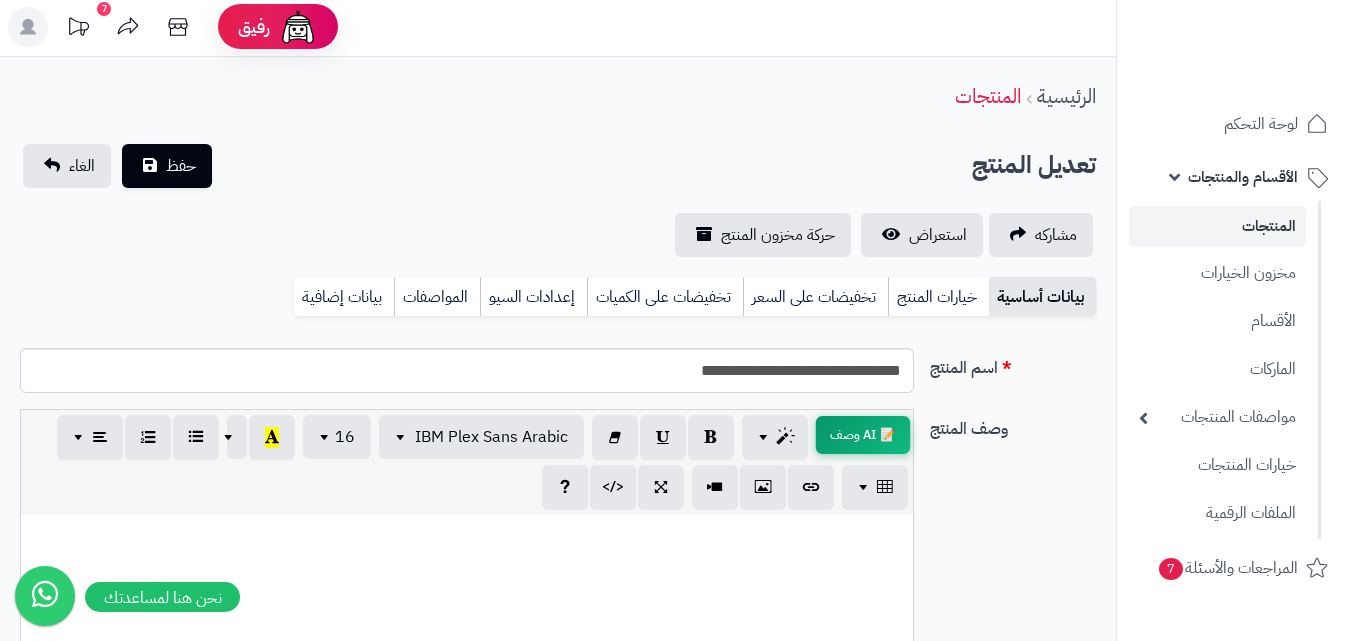 scroll, scrollTop: 0, scrollLeft: 0, axis: both 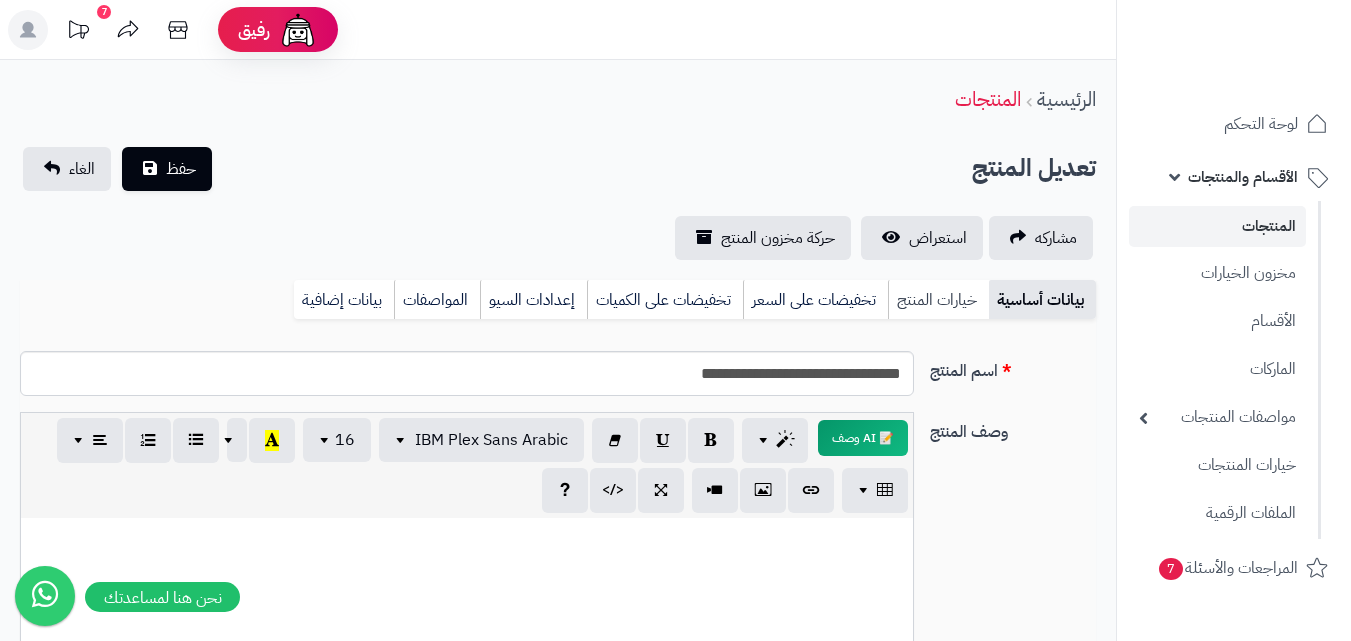 click on "خيارات المنتج" at bounding box center [938, 300] 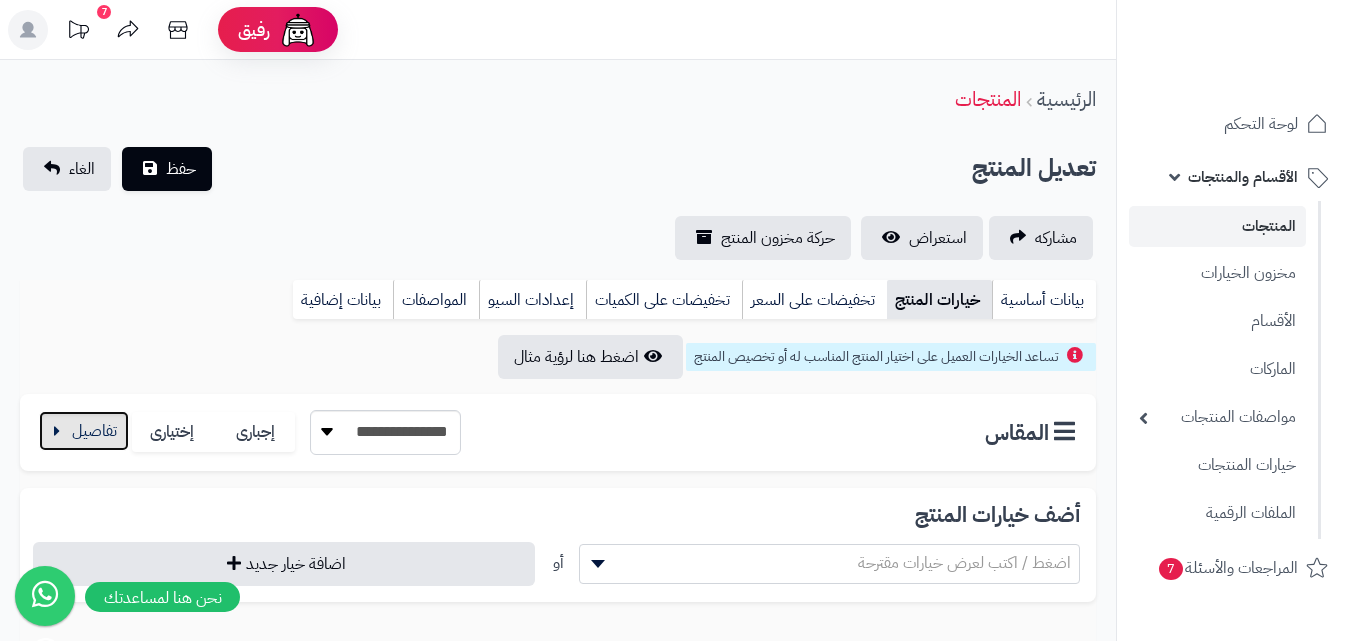 drag, startPoint x: 110, startPoint y: 423, endPoint x: 105, endPoint y: 414, distance: 10.29563 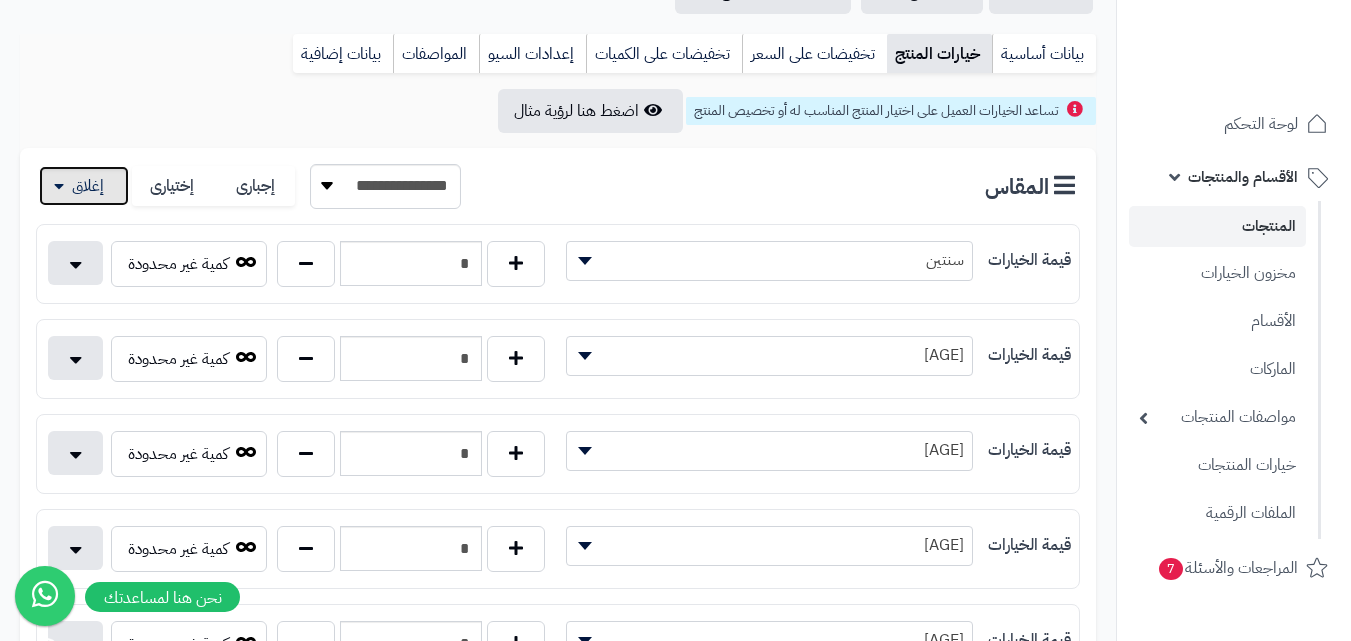scroll, scrollTop: 300, scrollLeft: 0, axis: vertical 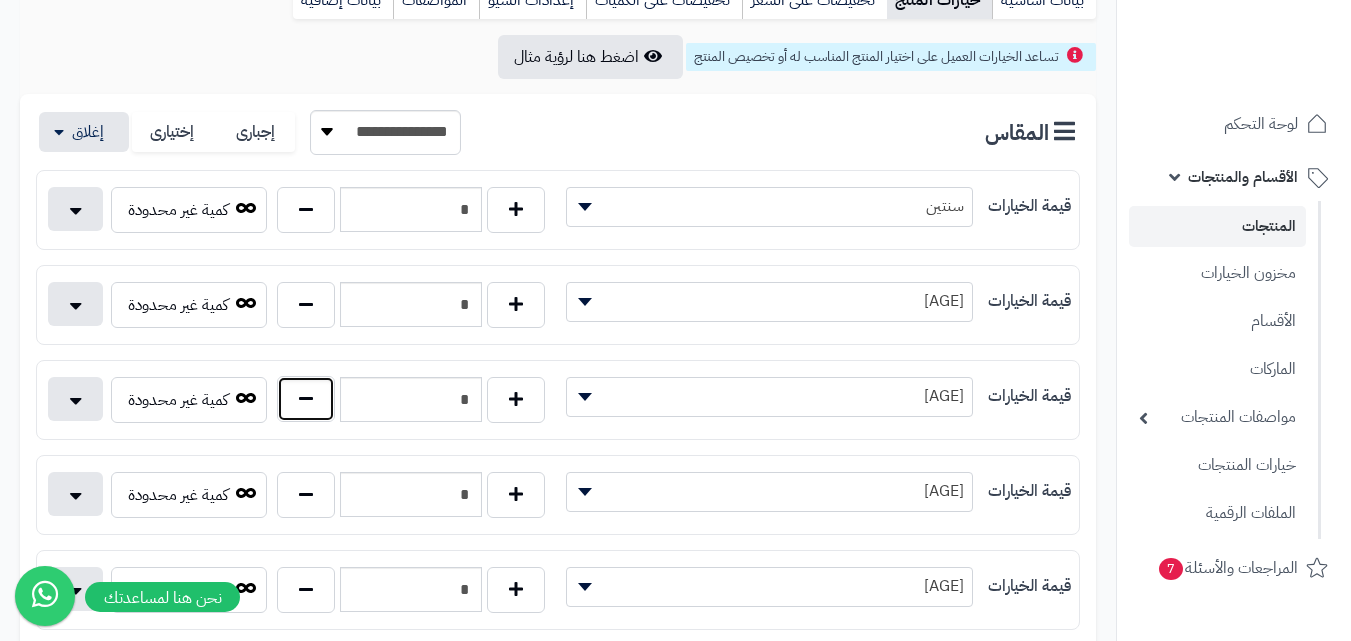 click at bounding box center [306, 399] 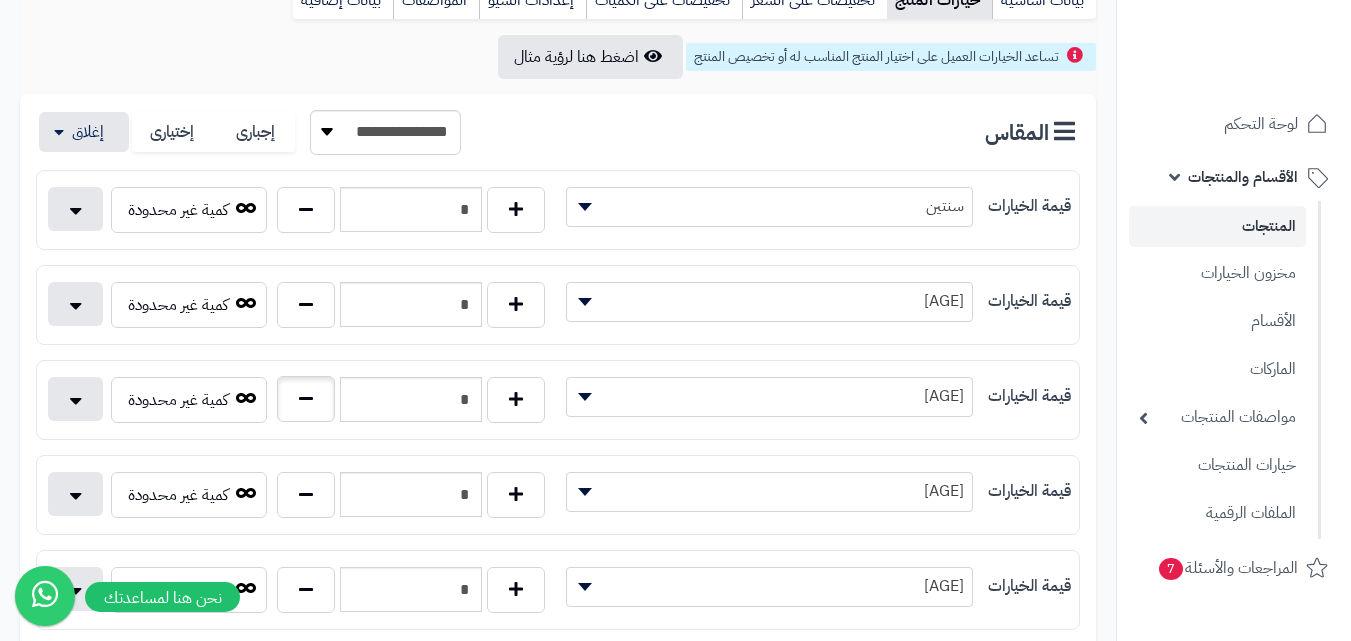 type on "*" 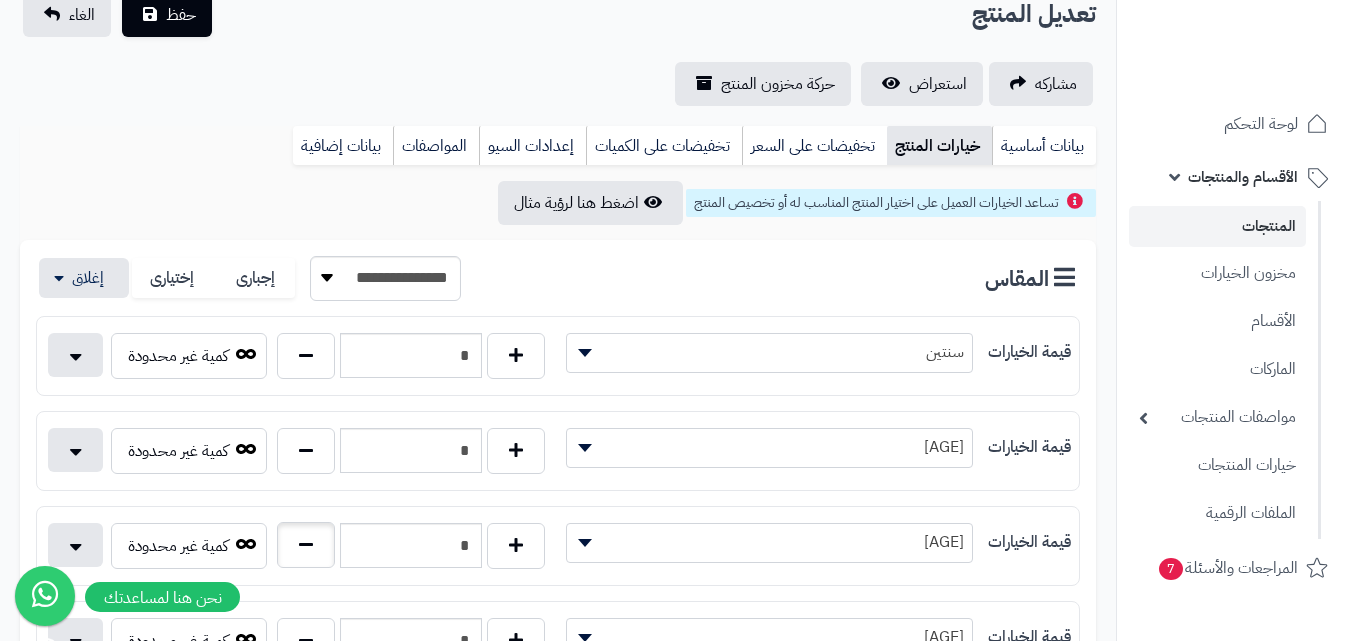 scroll, scrollTop: 0, scrollLeft: 0, axis: both 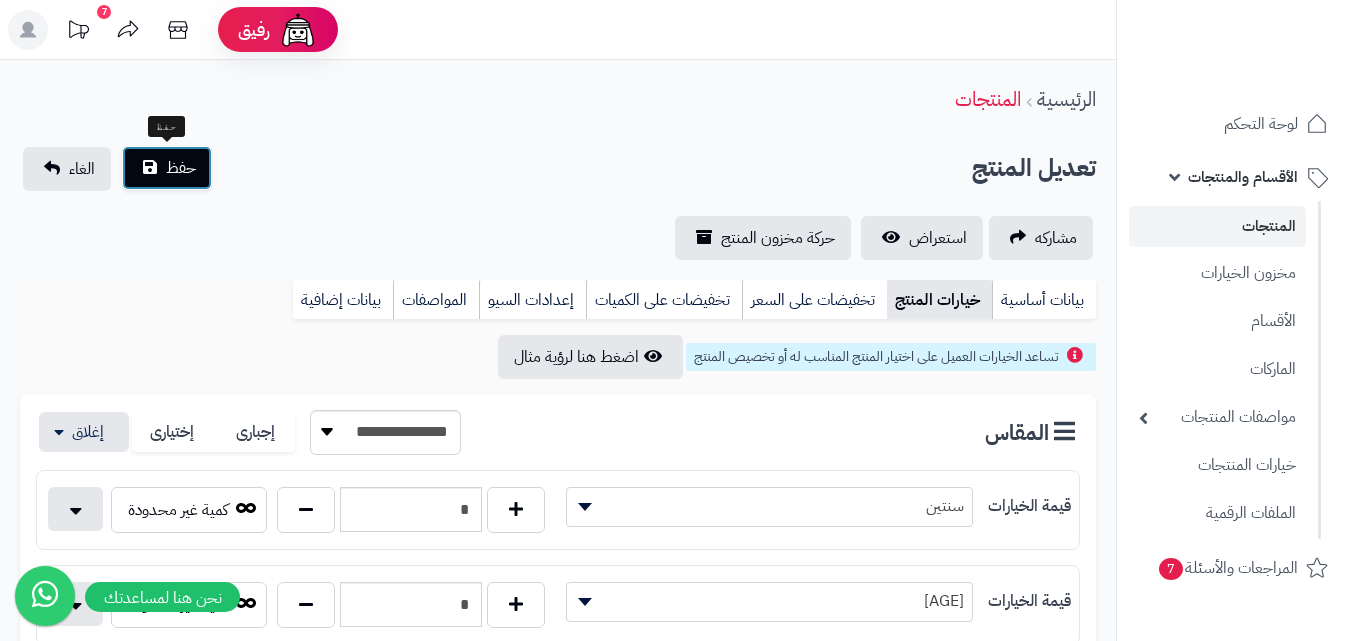 click on "حفظ" at bounding box center (181, 168) 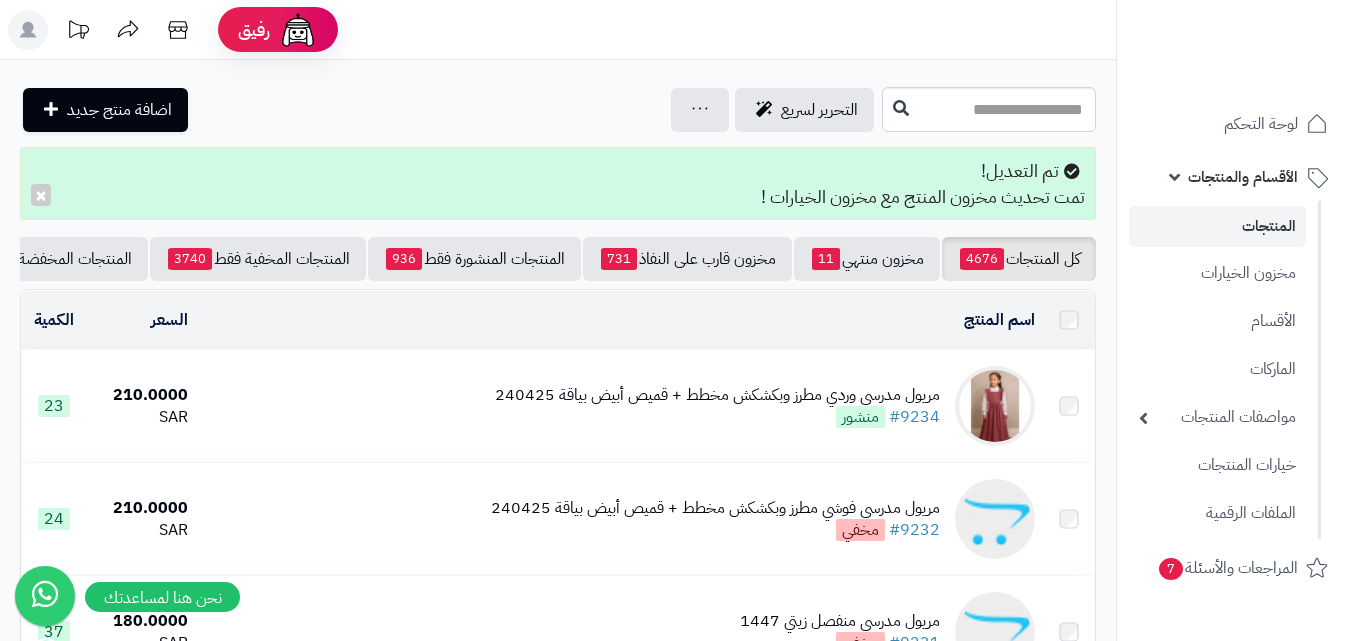 scroll, scrollTop: 0, scrollLeft: 0, axis: both 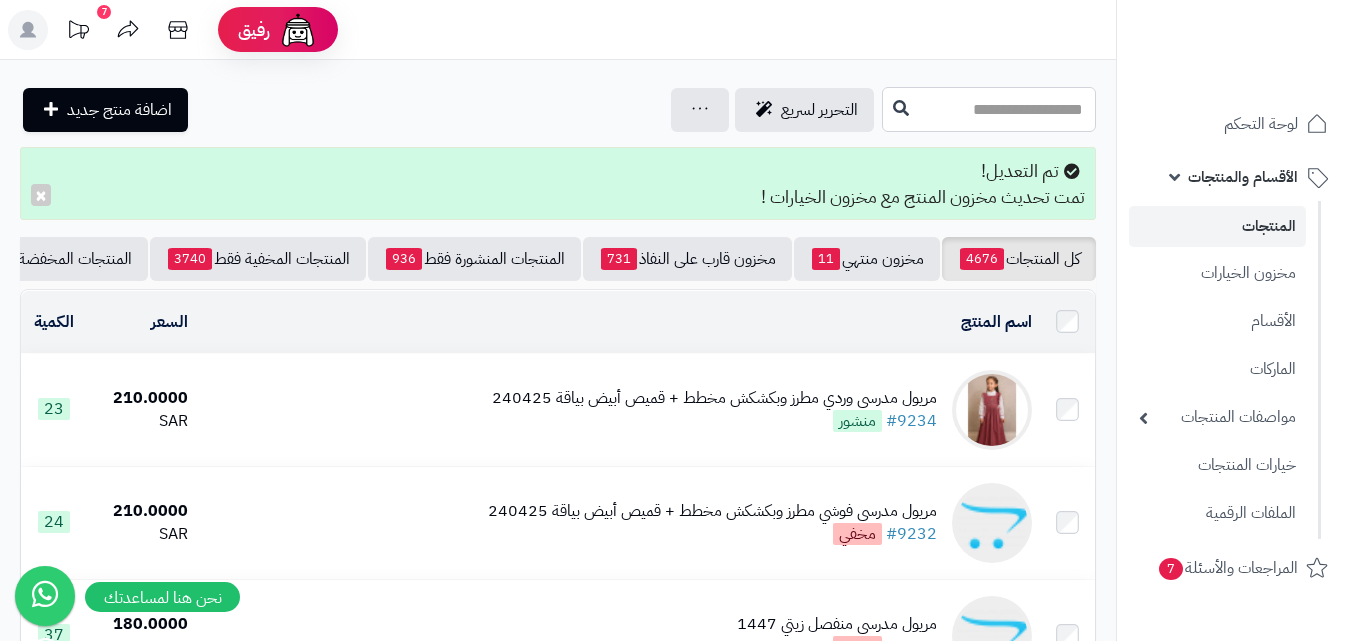 click at bounding box center [989, 109] 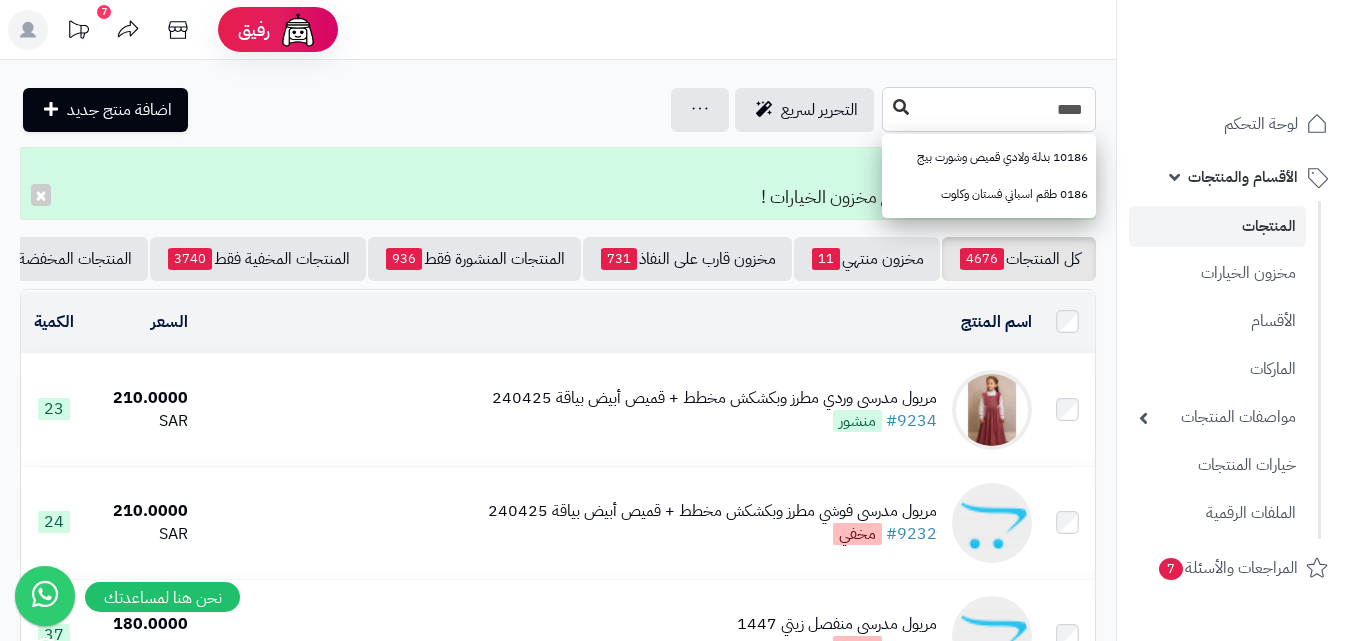 type on "****" 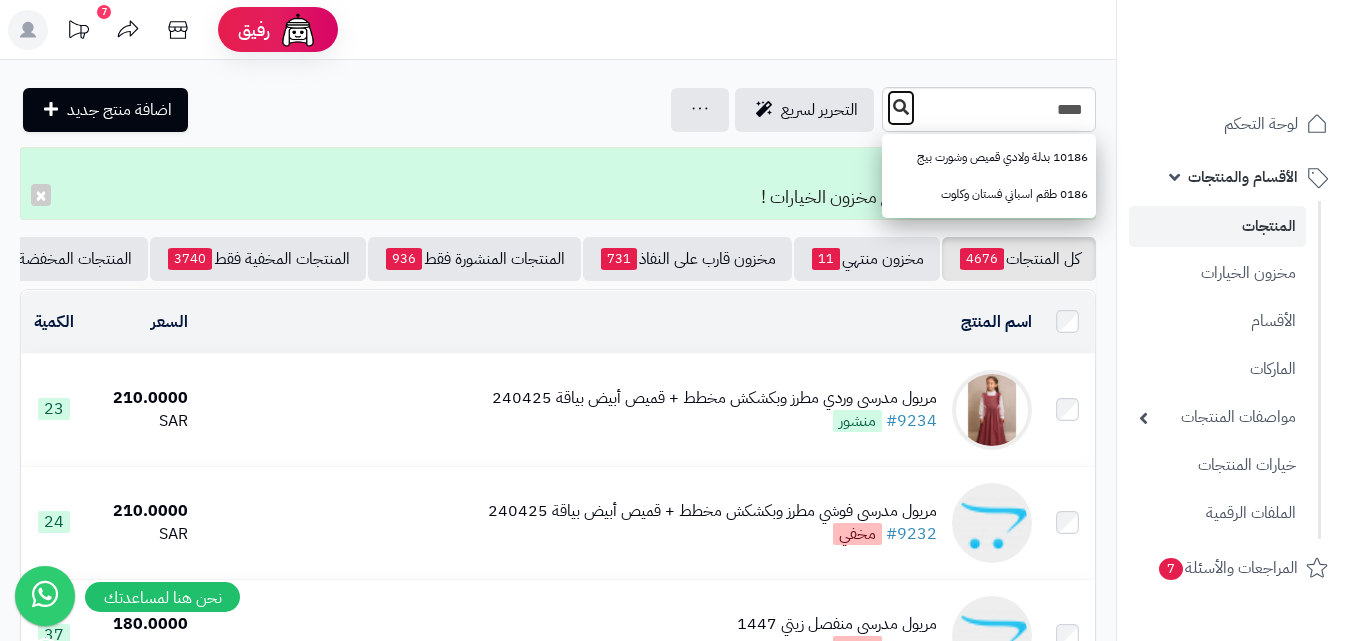 click at bounding box center [901, 107] 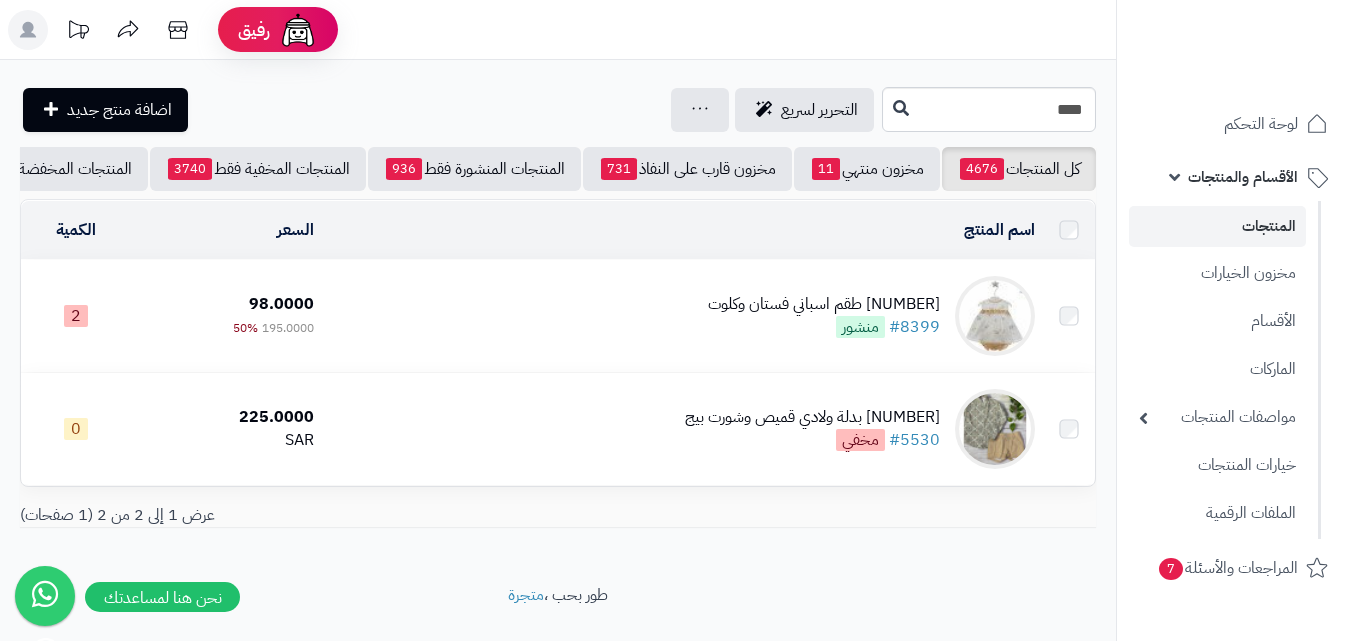 scroll, scrollTop: 0, scrollLeft: 0, axis: both 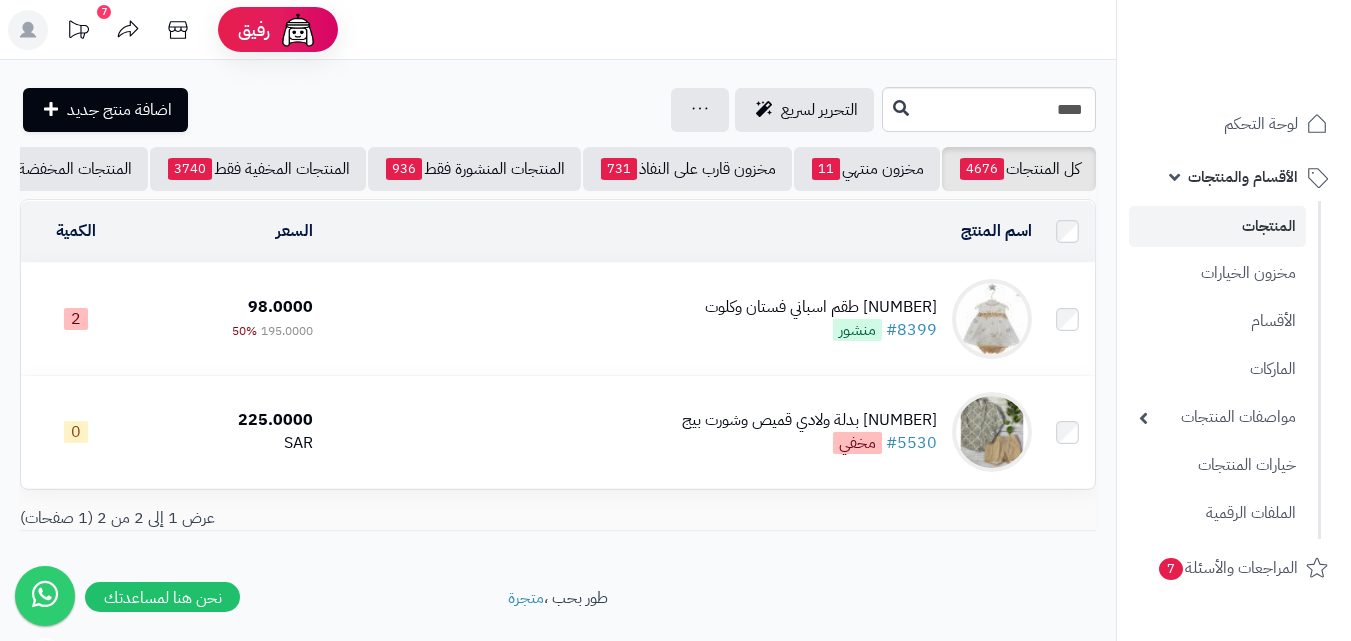 click at bounding box center (992, 319) 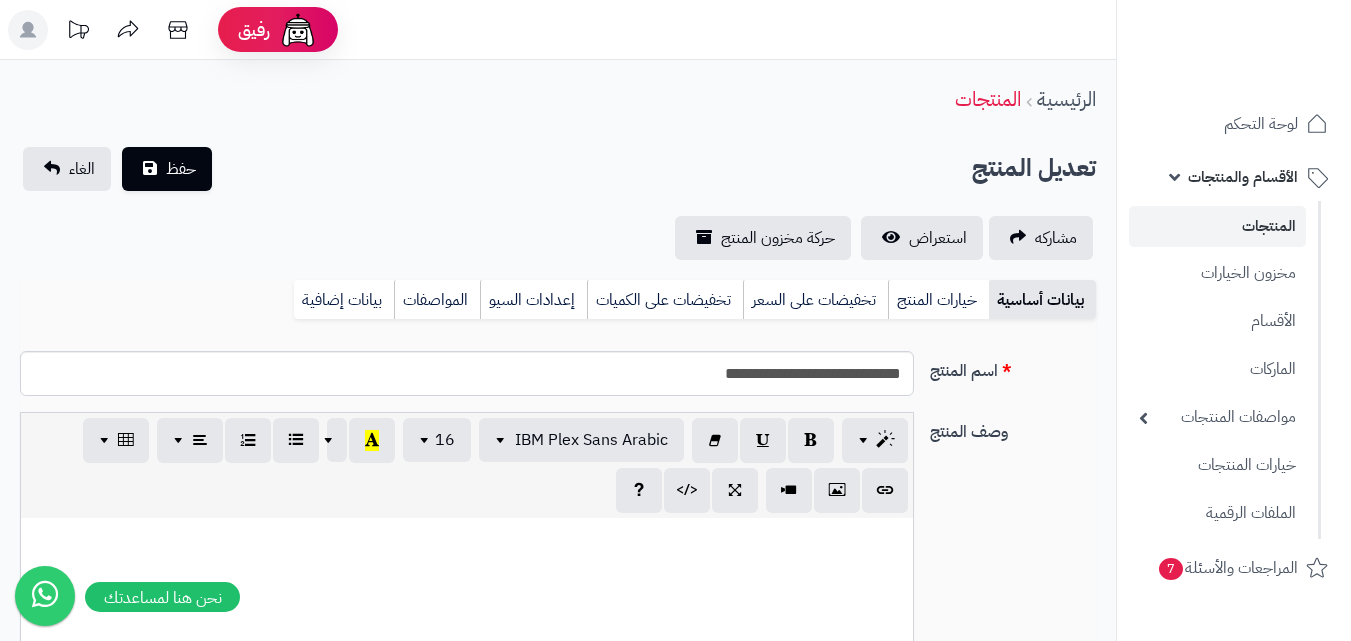 scroll, scrollTop: 0, scrollLeft: 0, axis: both 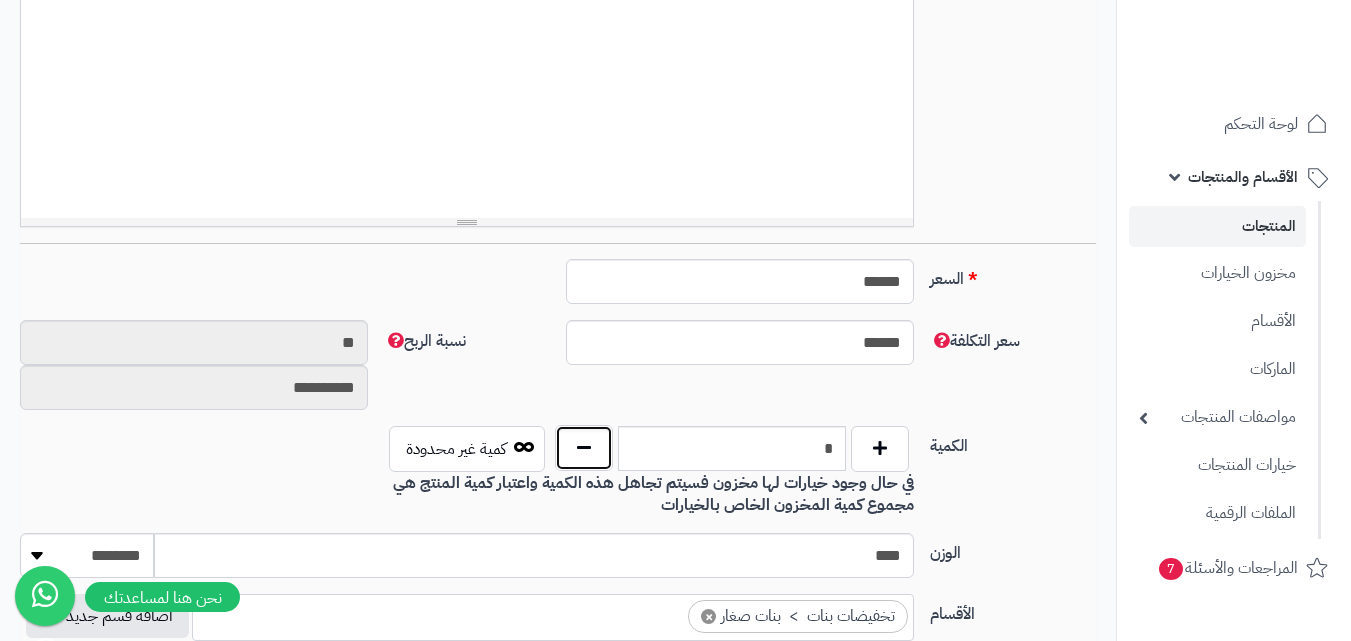 click at bounding box center (584, 448) 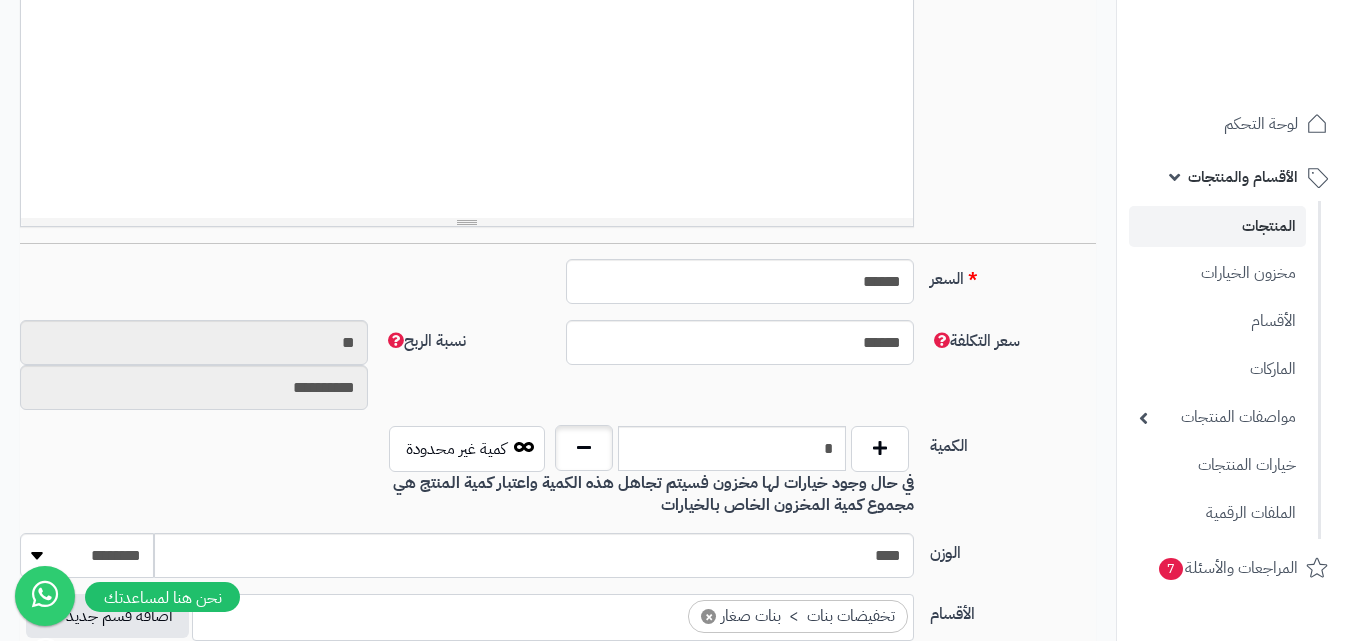 type on "*" 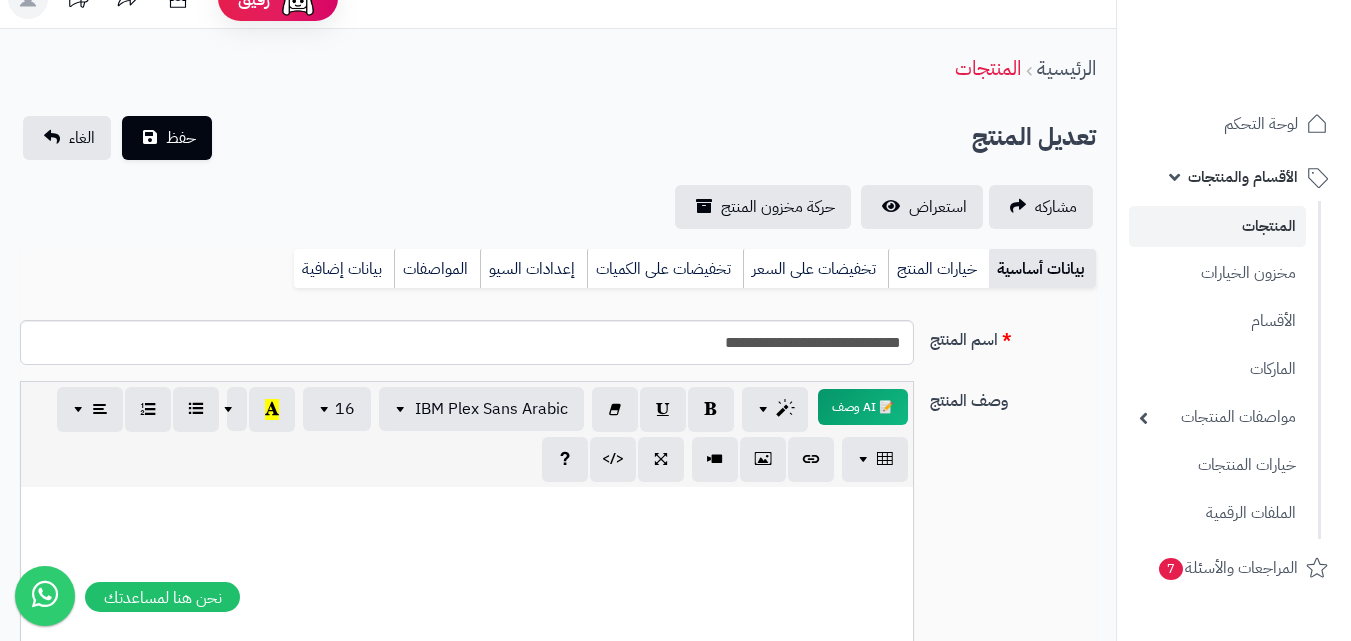 scroll, scrollTop: 0, scrollLeft: 0, axis: both 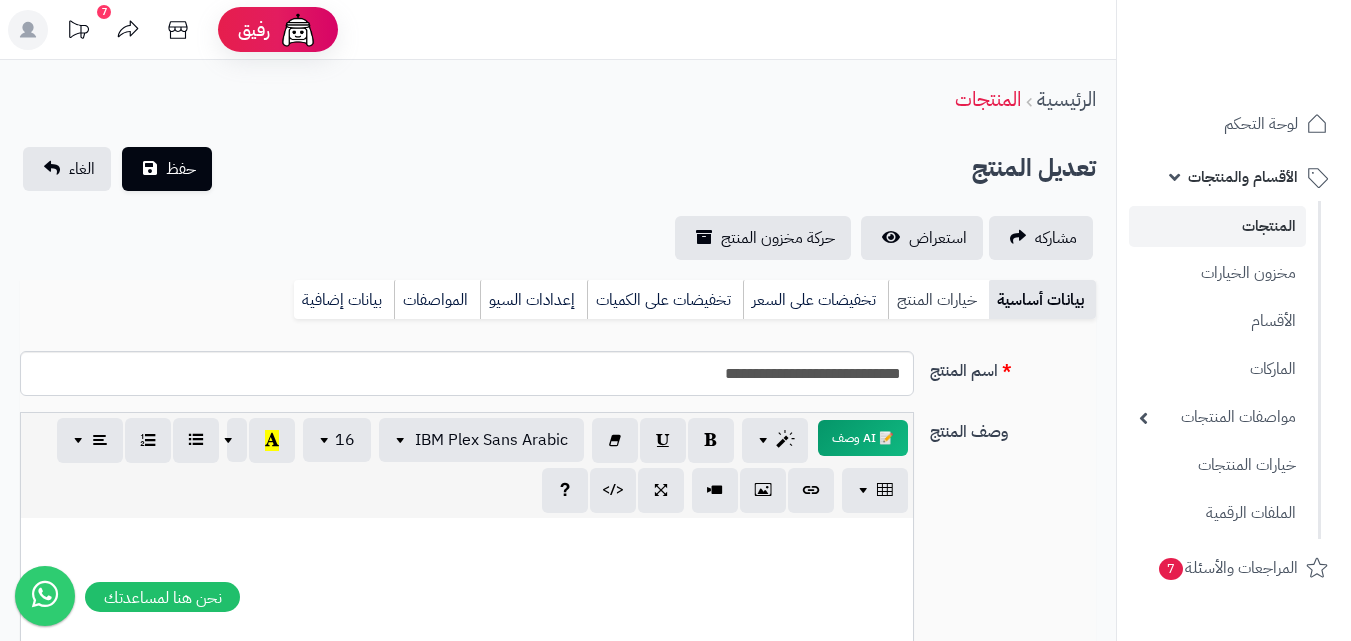 click on "خيارات المنتج" at bounding box center (938, 300) 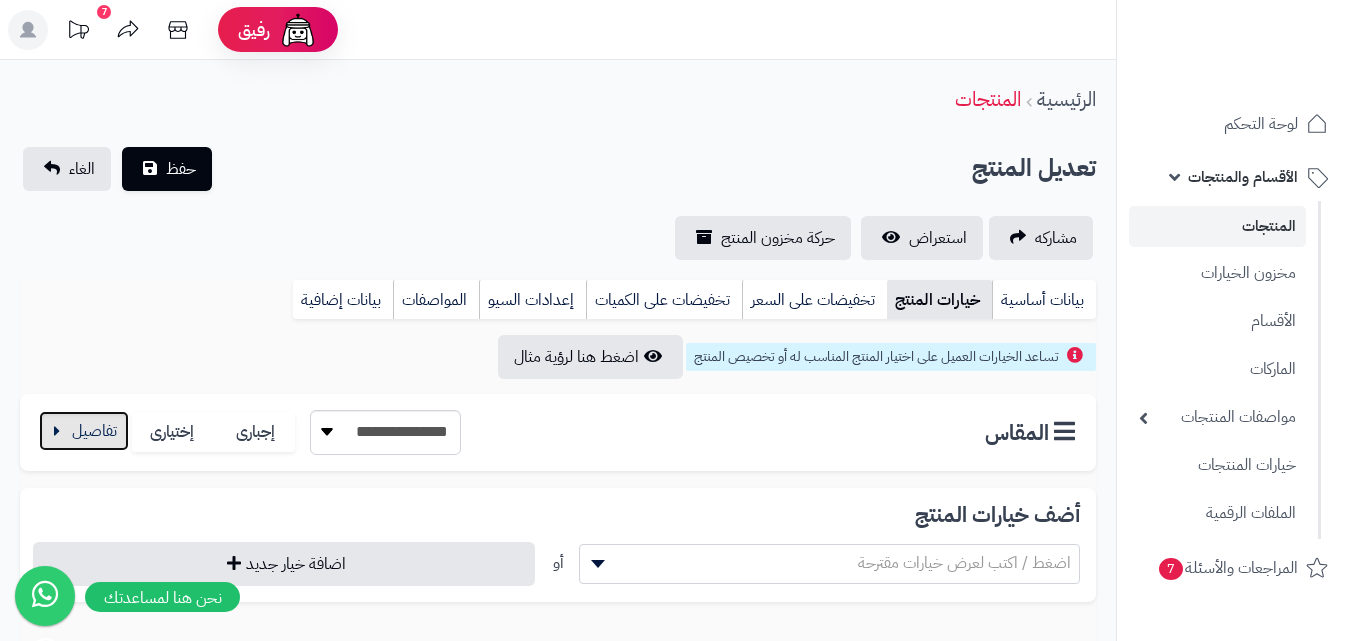 click at bounding box center [84, 431] 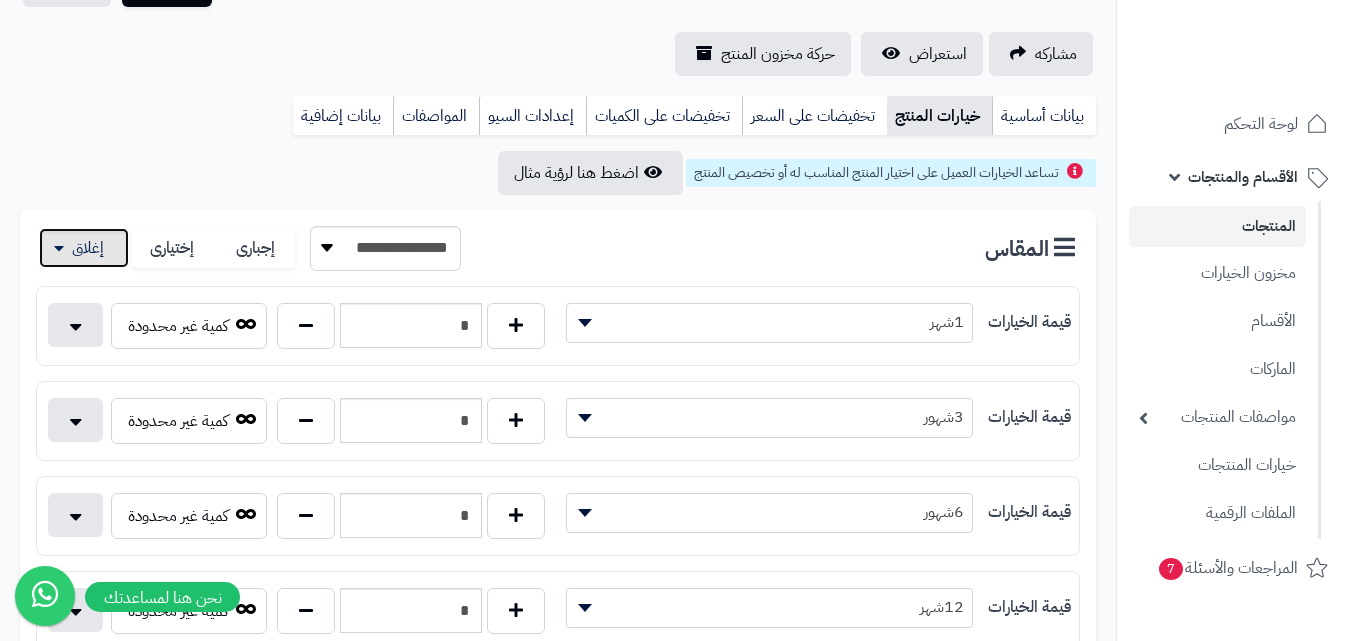 scroll, scrollTop: 200, scrollLeft: 0, axis: vertical 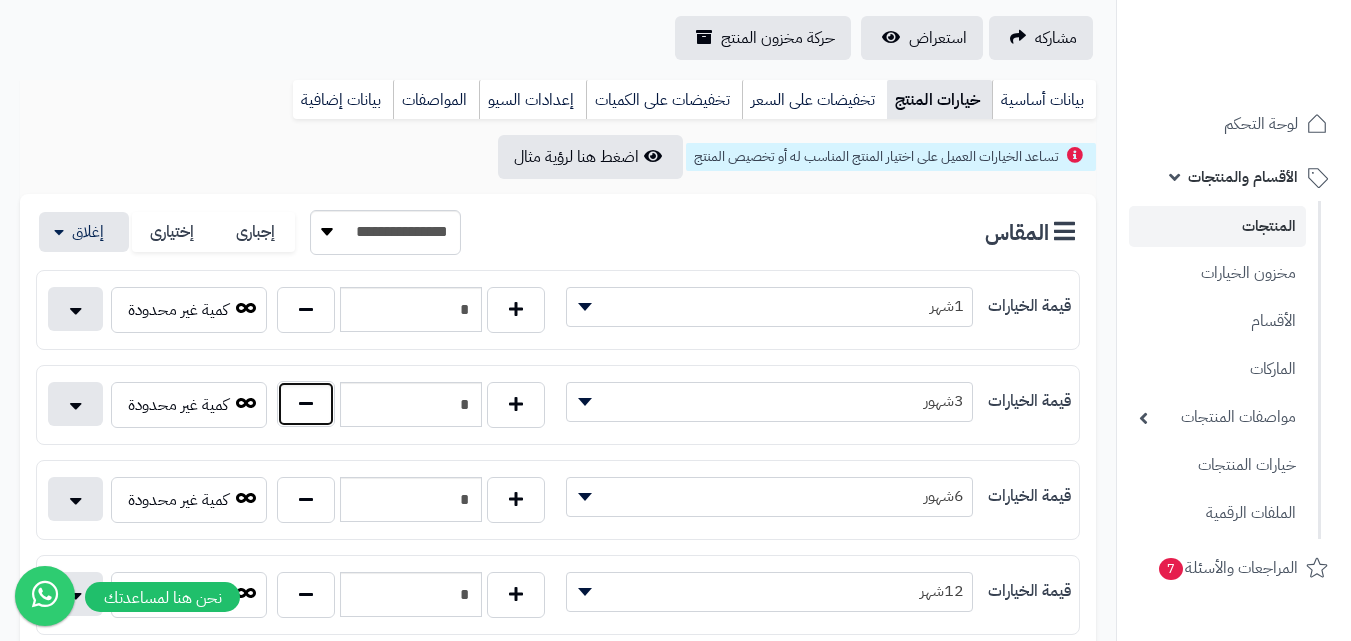 click at bounding box center [306, 404] 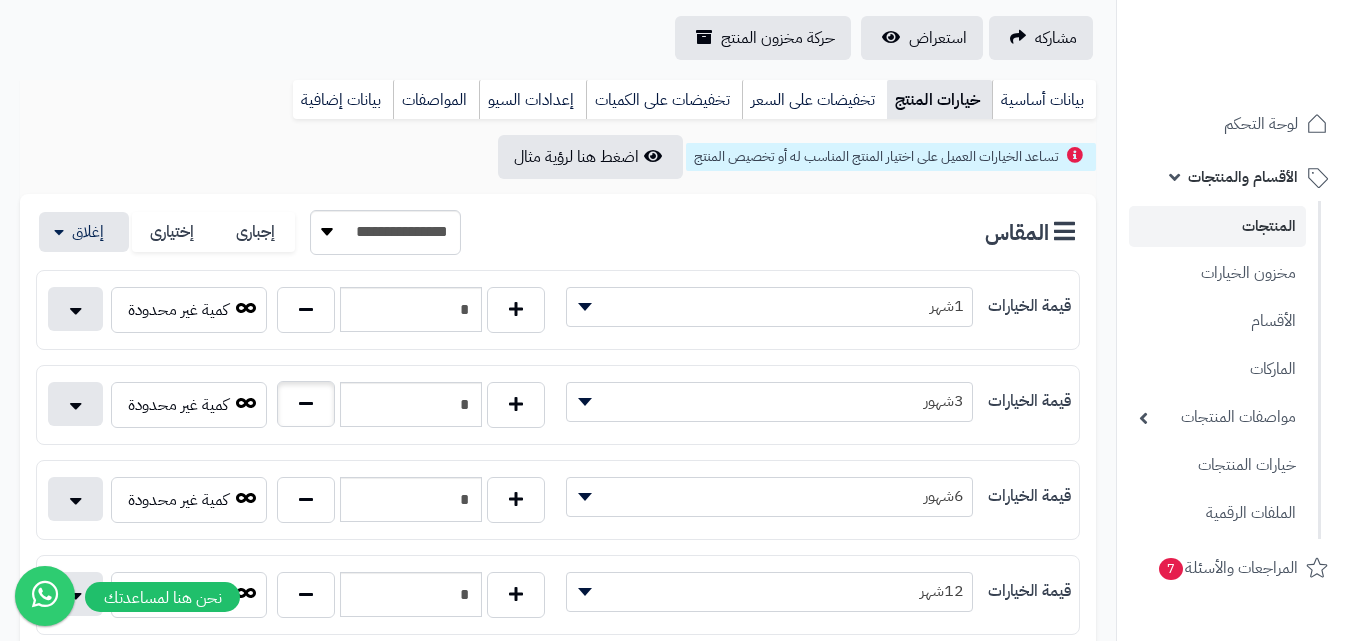 type on "*" 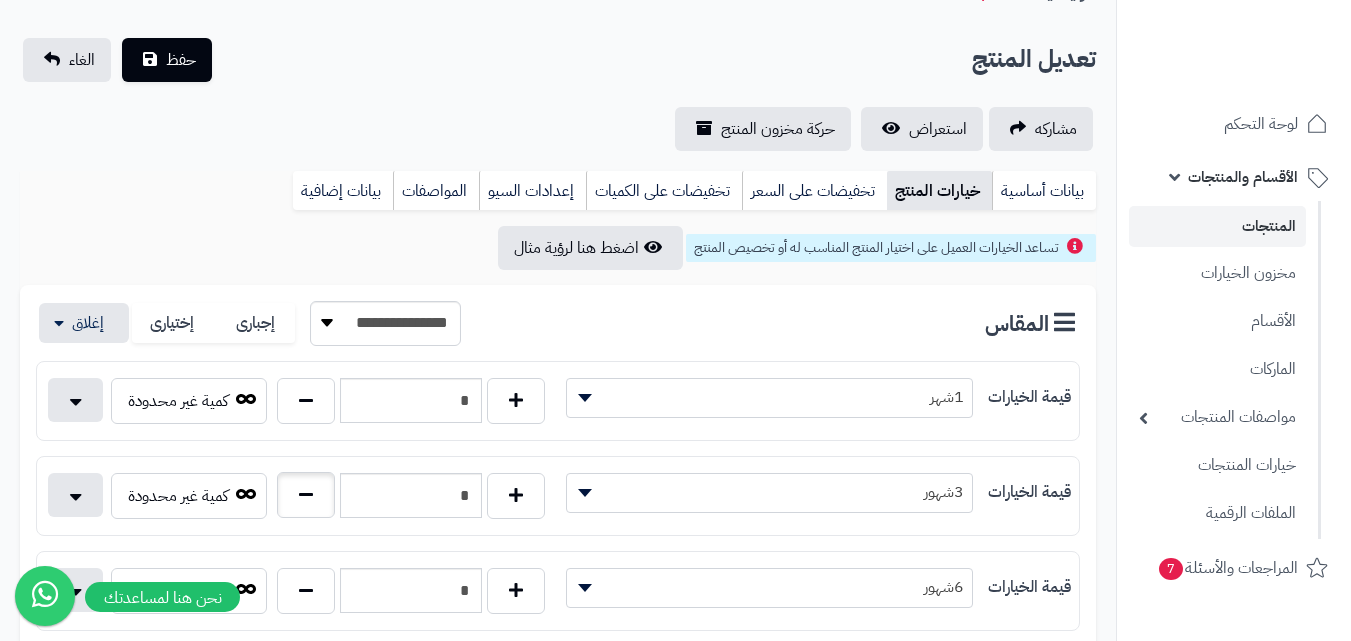 scroll, scrollTop: 0, scrollLeft: 0, axis: both 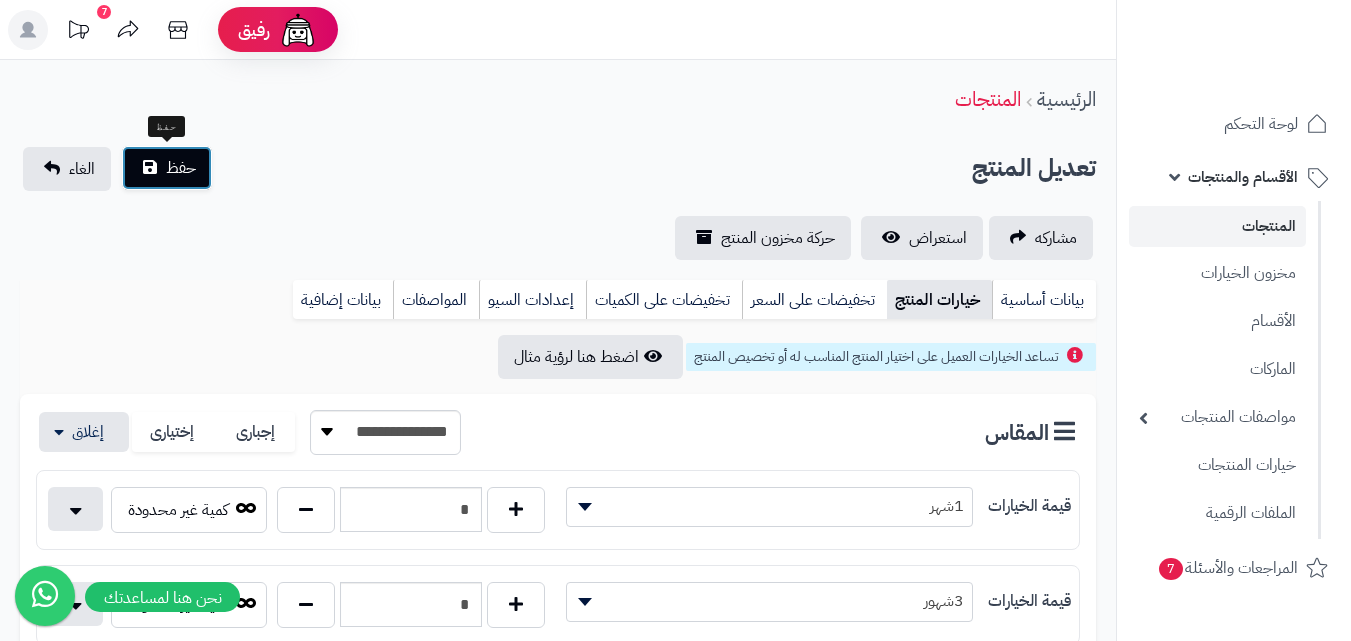 click on "حفظ" at bounding box center [167, 168] 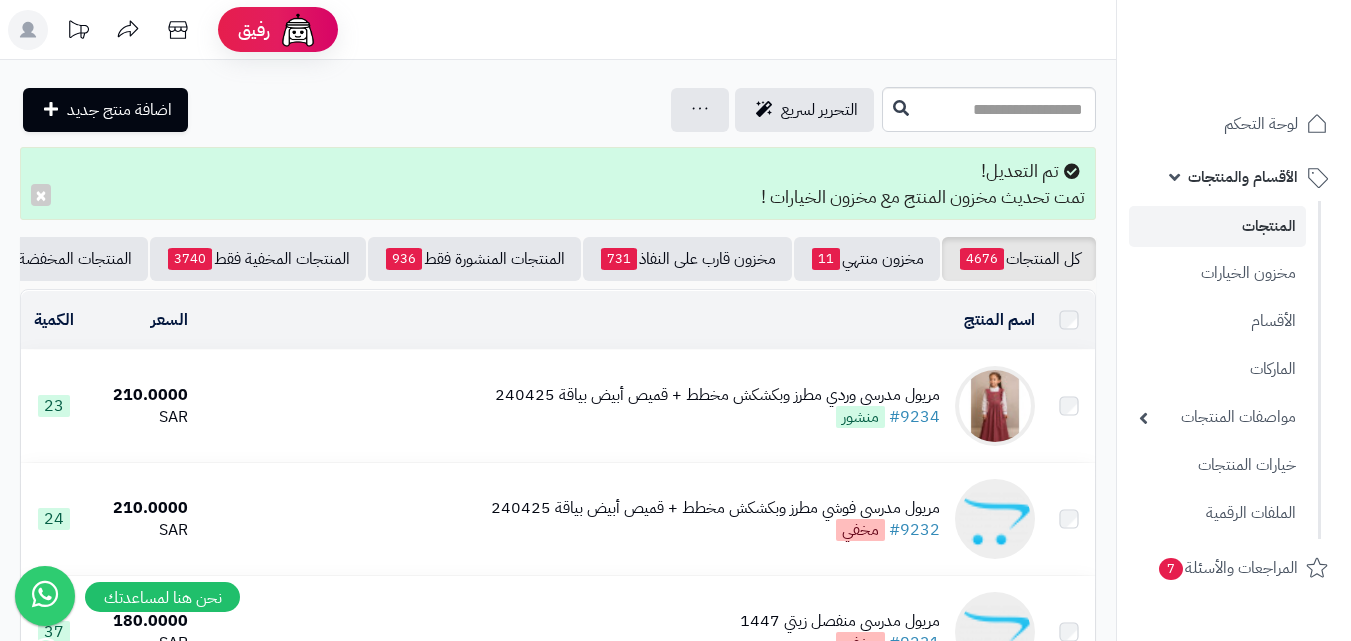 scroll, scrollTop: 0, scrollLeft: 0, axis: both 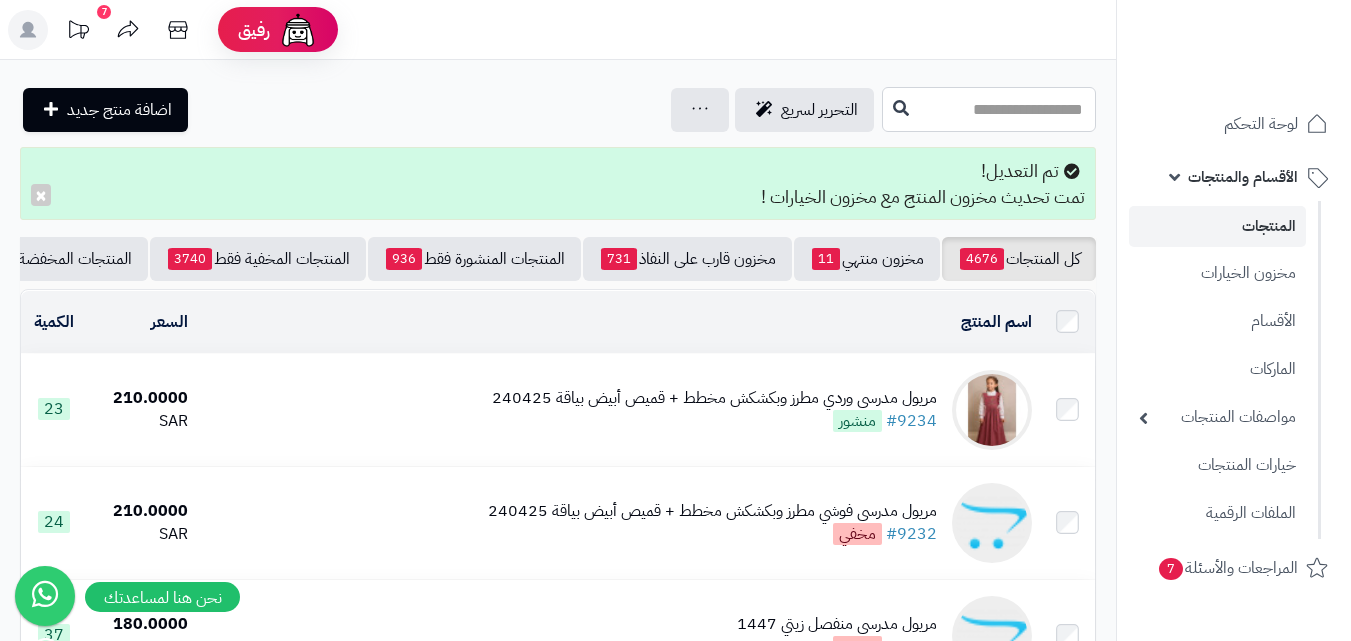 click at bounding box center (989, 109) 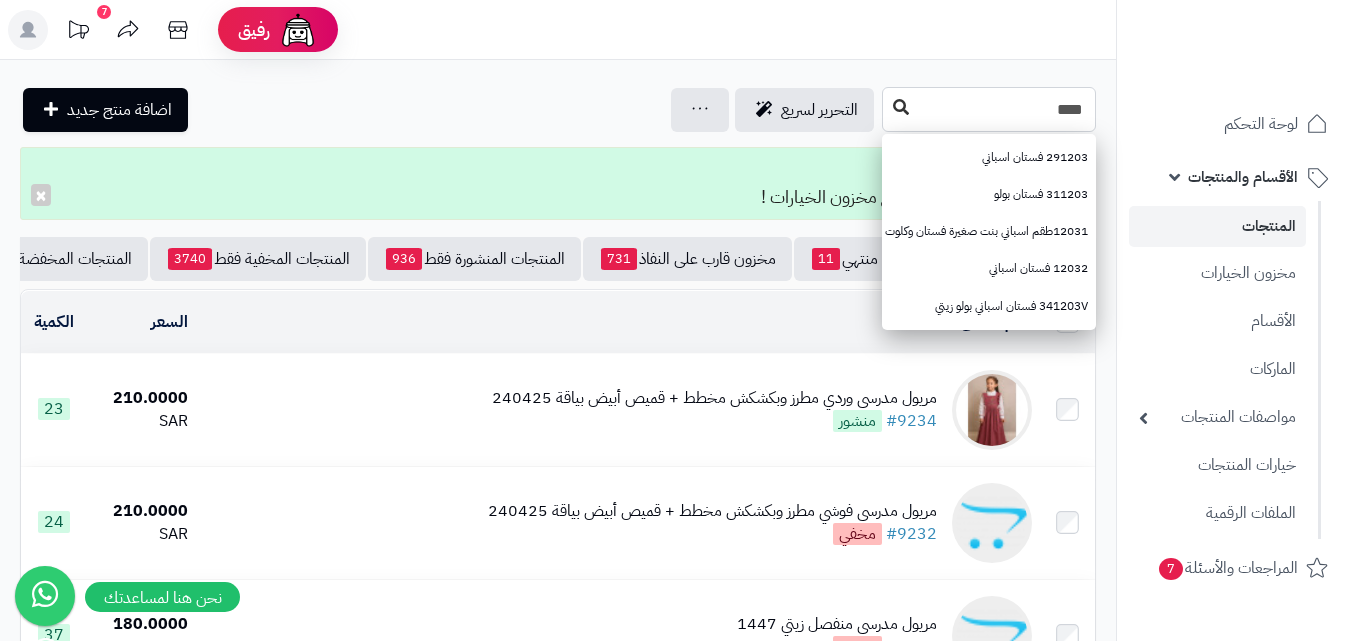 type on "****" 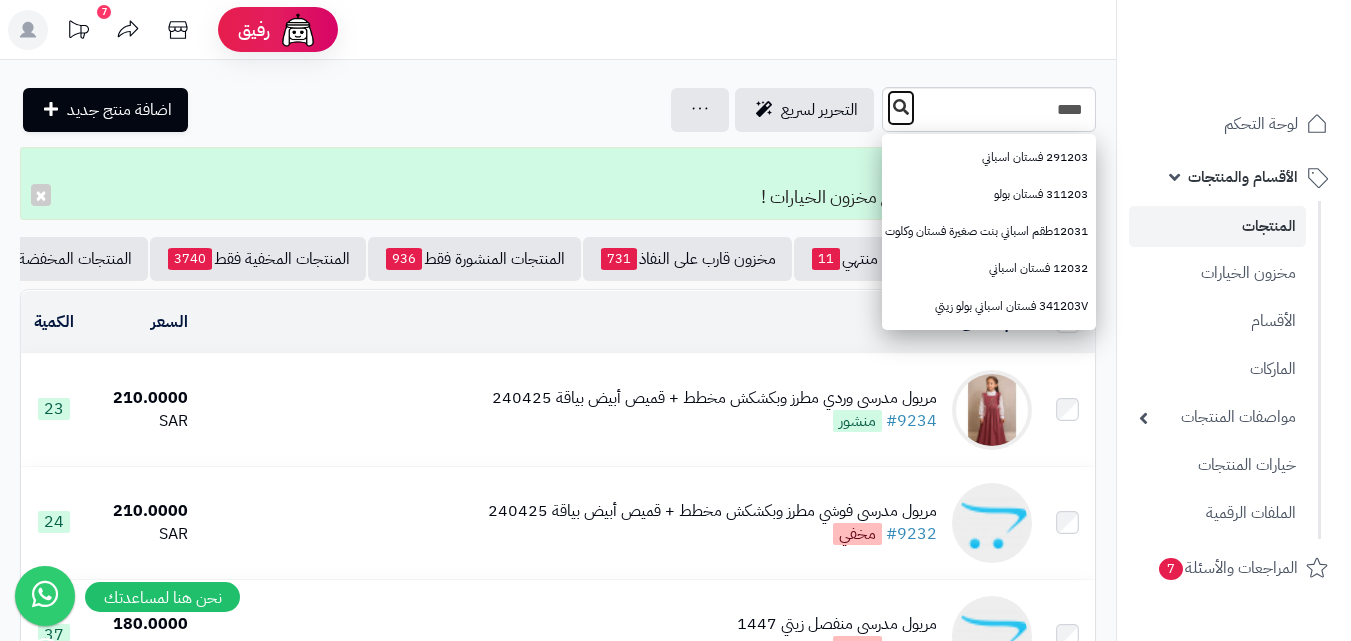 click at bounding box center [901, 107] 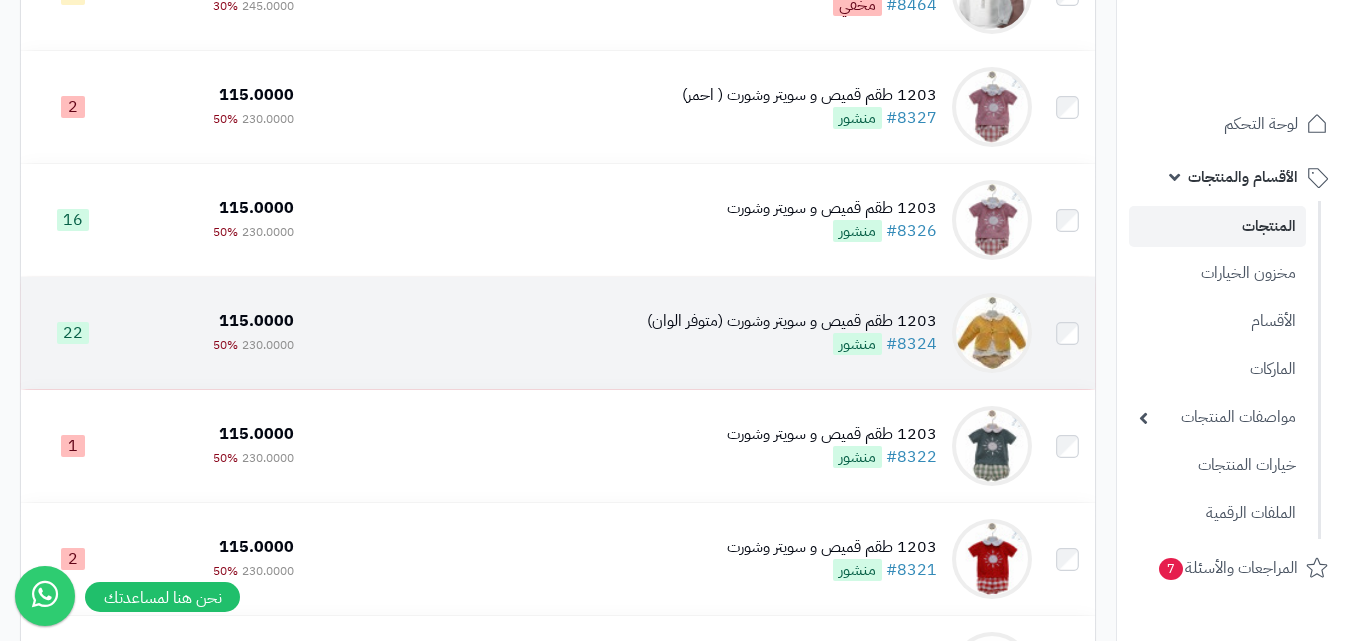 scroll, scrollTop: 501, scrollLeft: 0, axis: vertical 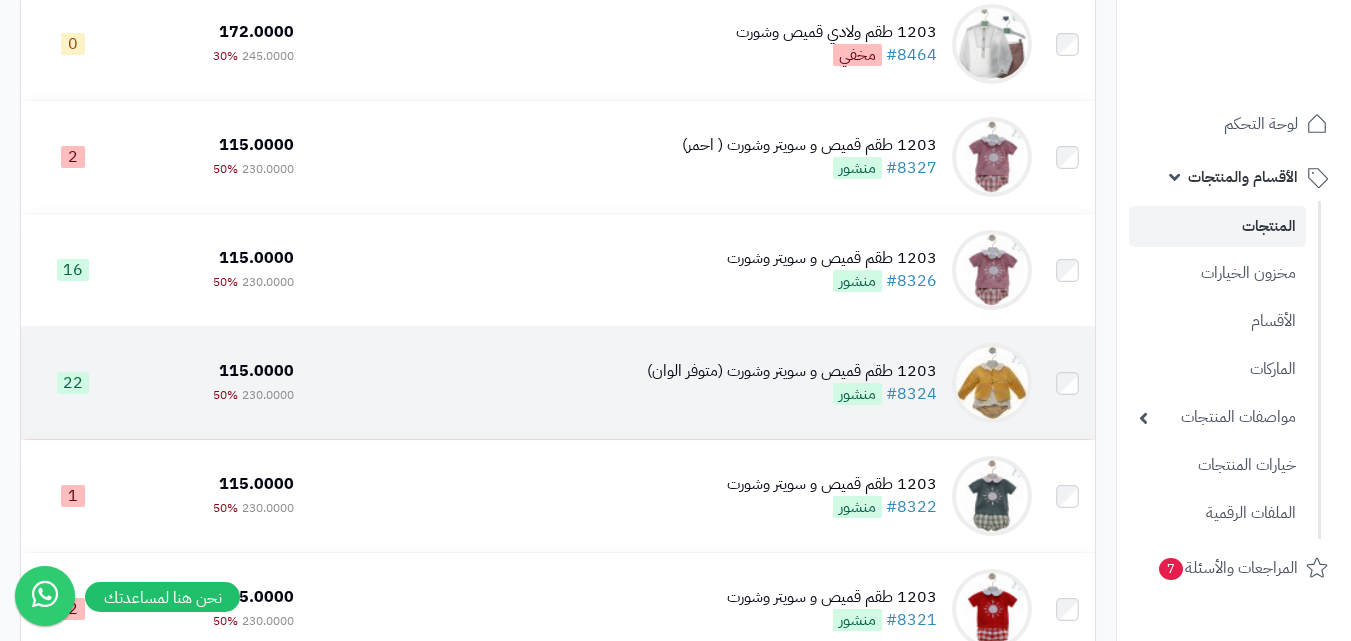 click on "1203 طقم قميص و سويتر وشورت (متوفر الوان)
#8324
منشور" at bounding box center [670, 383] 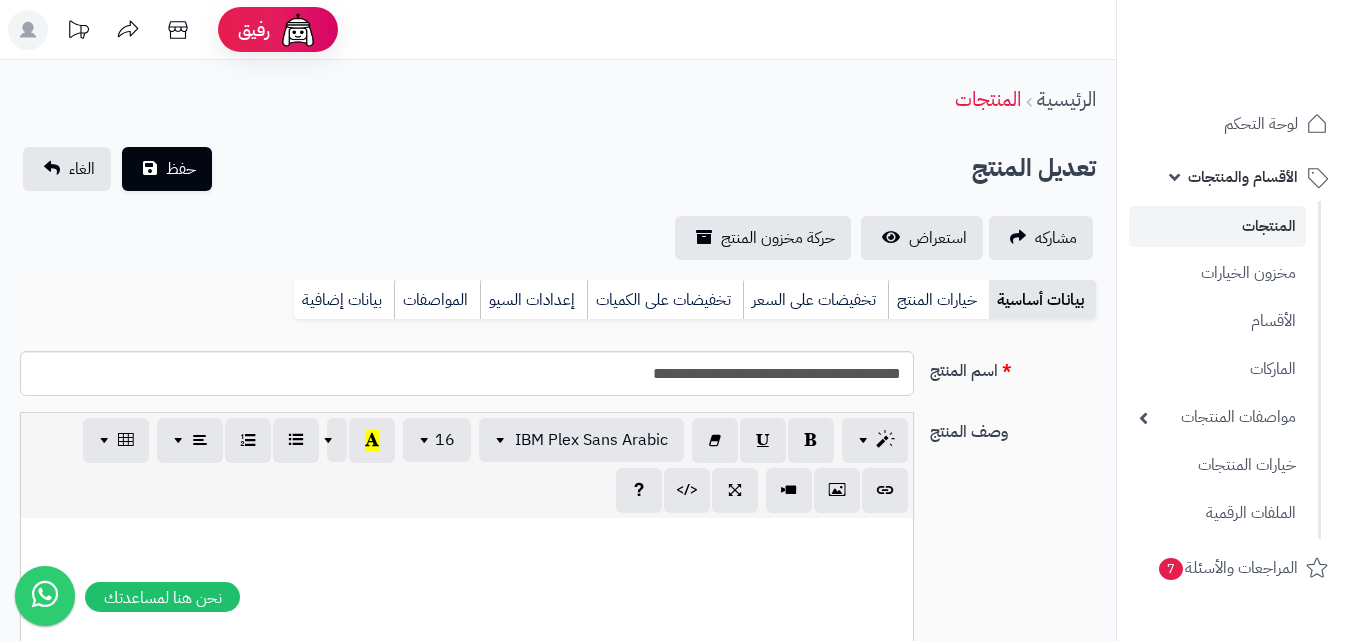scroll, scrollTop: 0, scrollLeft: 0, axis: both 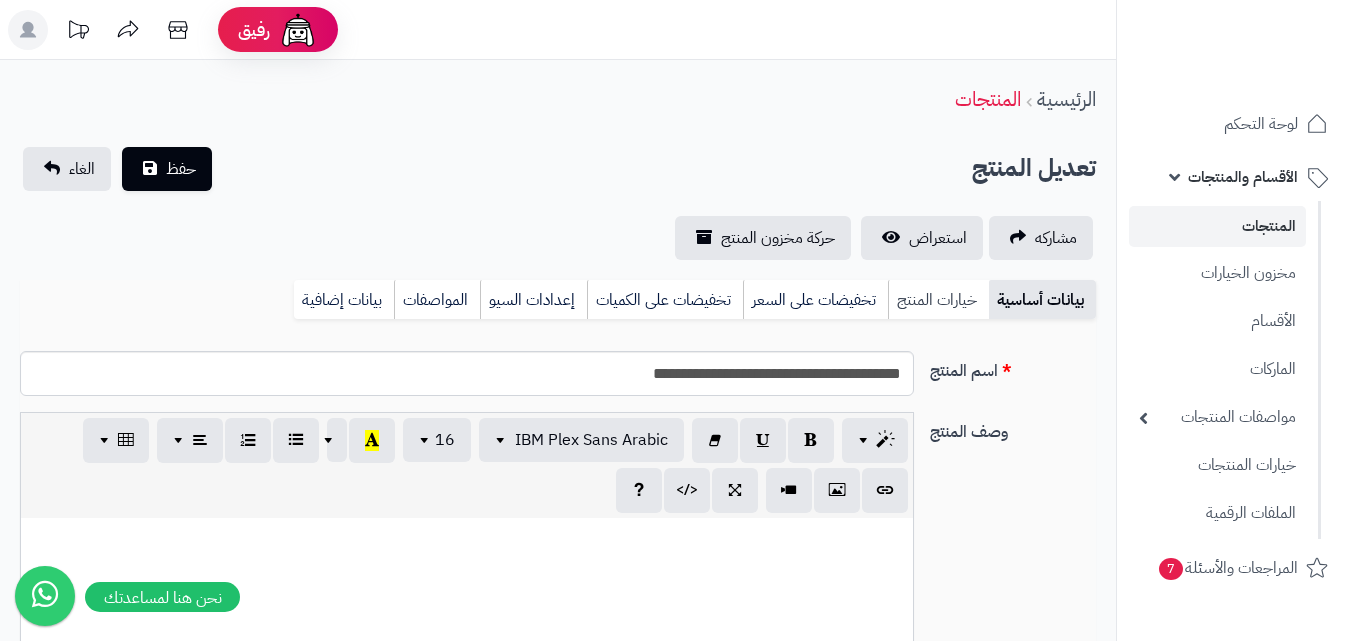 click on "خيارات المنتج" at bounding box center [938, 300] 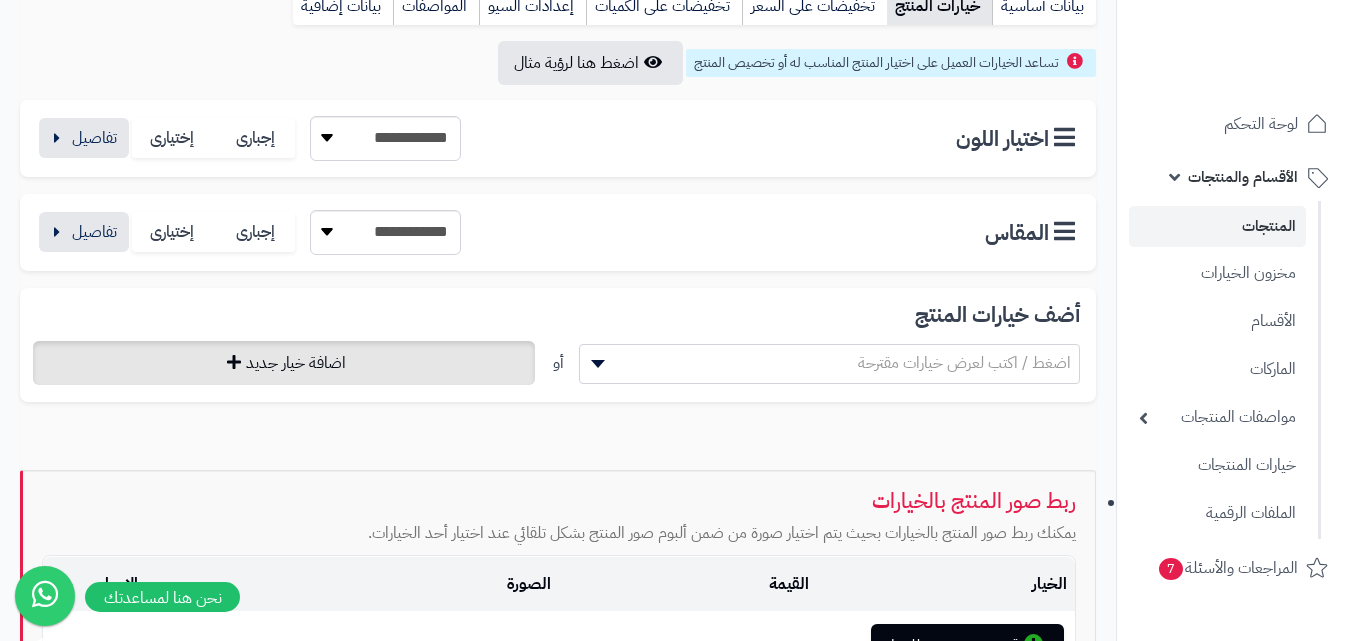 scroll, scrollTop: 300, scrollLeft: 0, axis: vertical 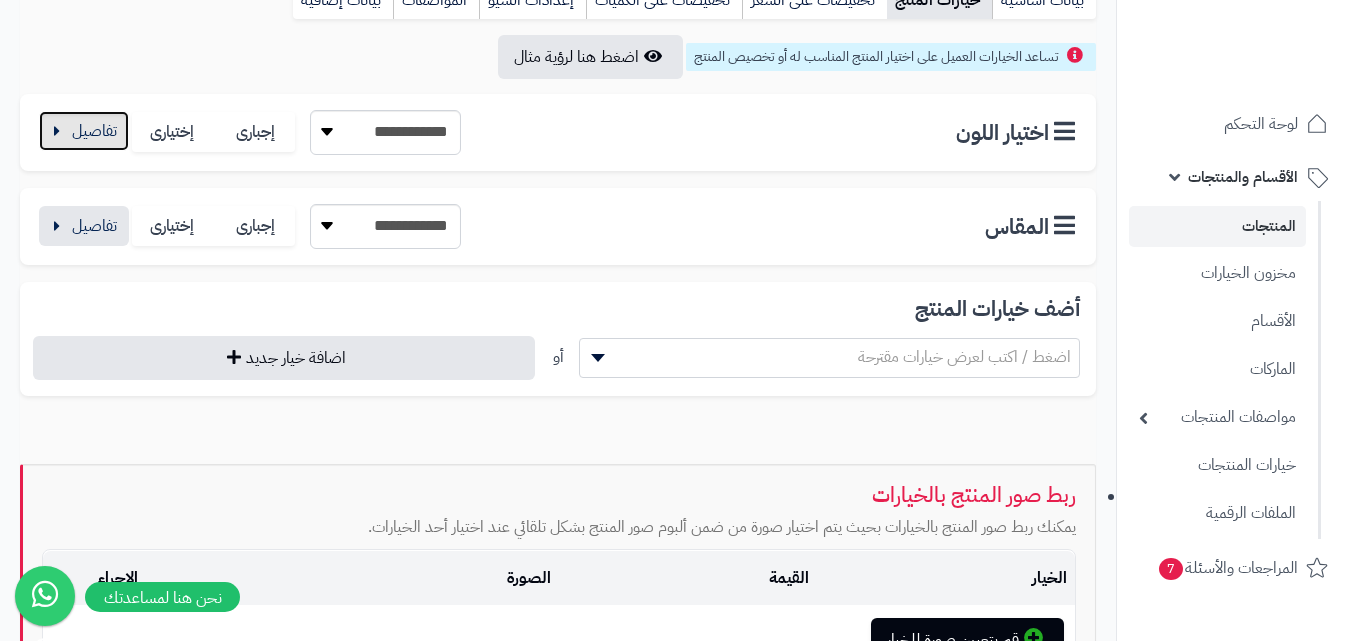 click at bounding box center (84, 131) 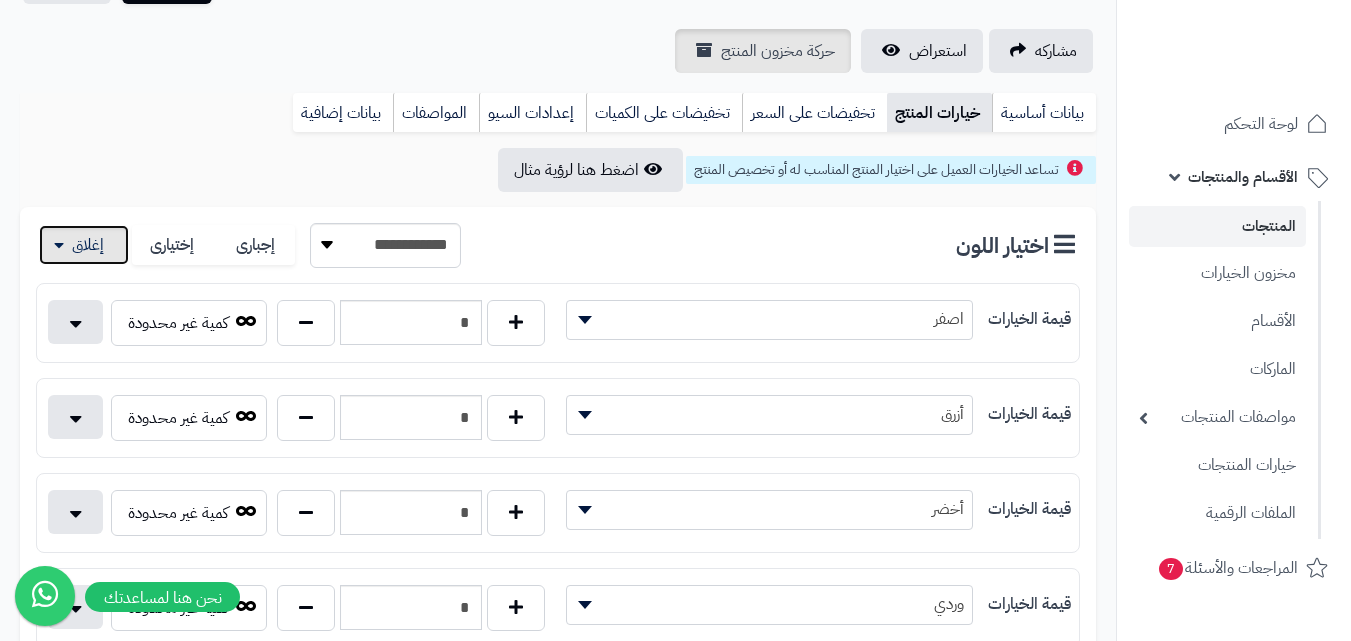 scroll, scrollTop: 0, scrollLeft: 0, axis: both 